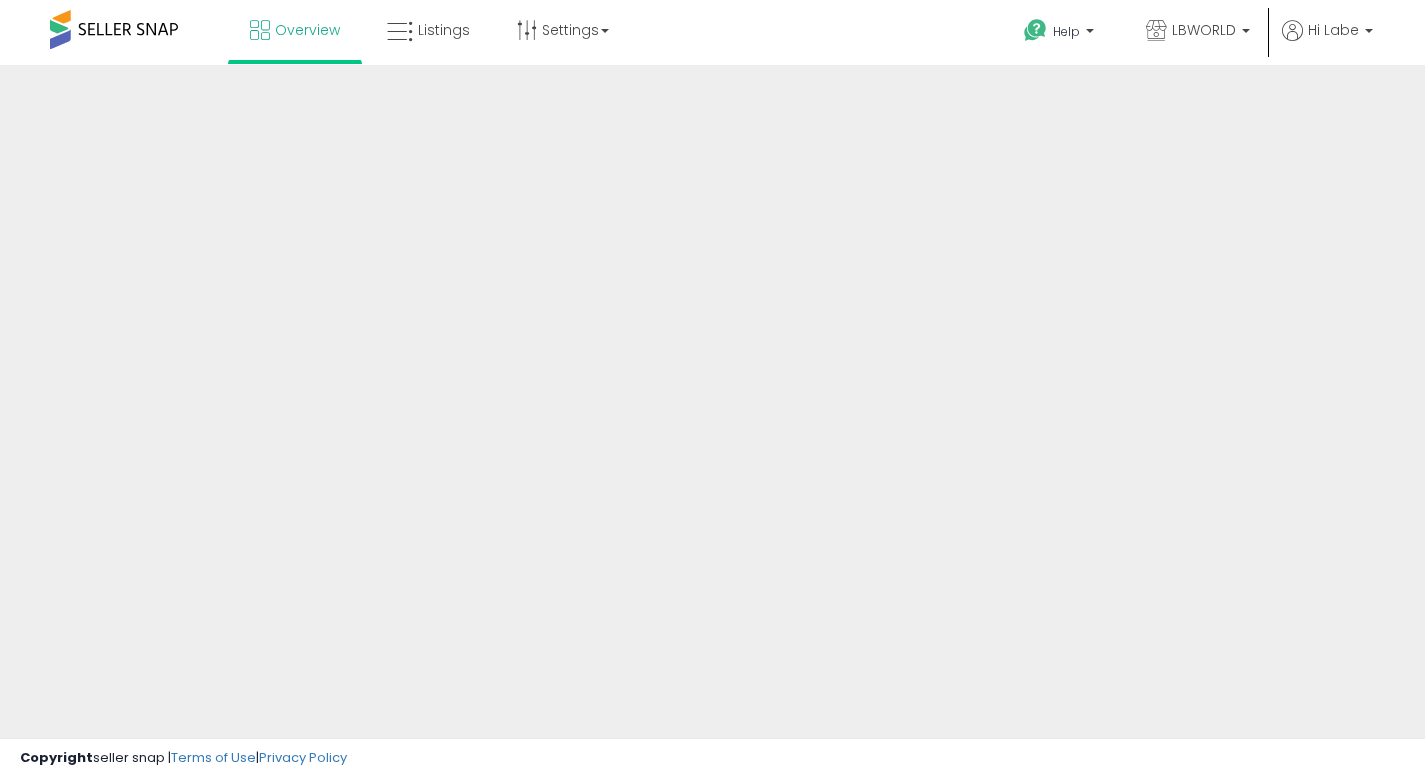 scroll, scrollTop: 0, scrollLeft: 0, axis: both 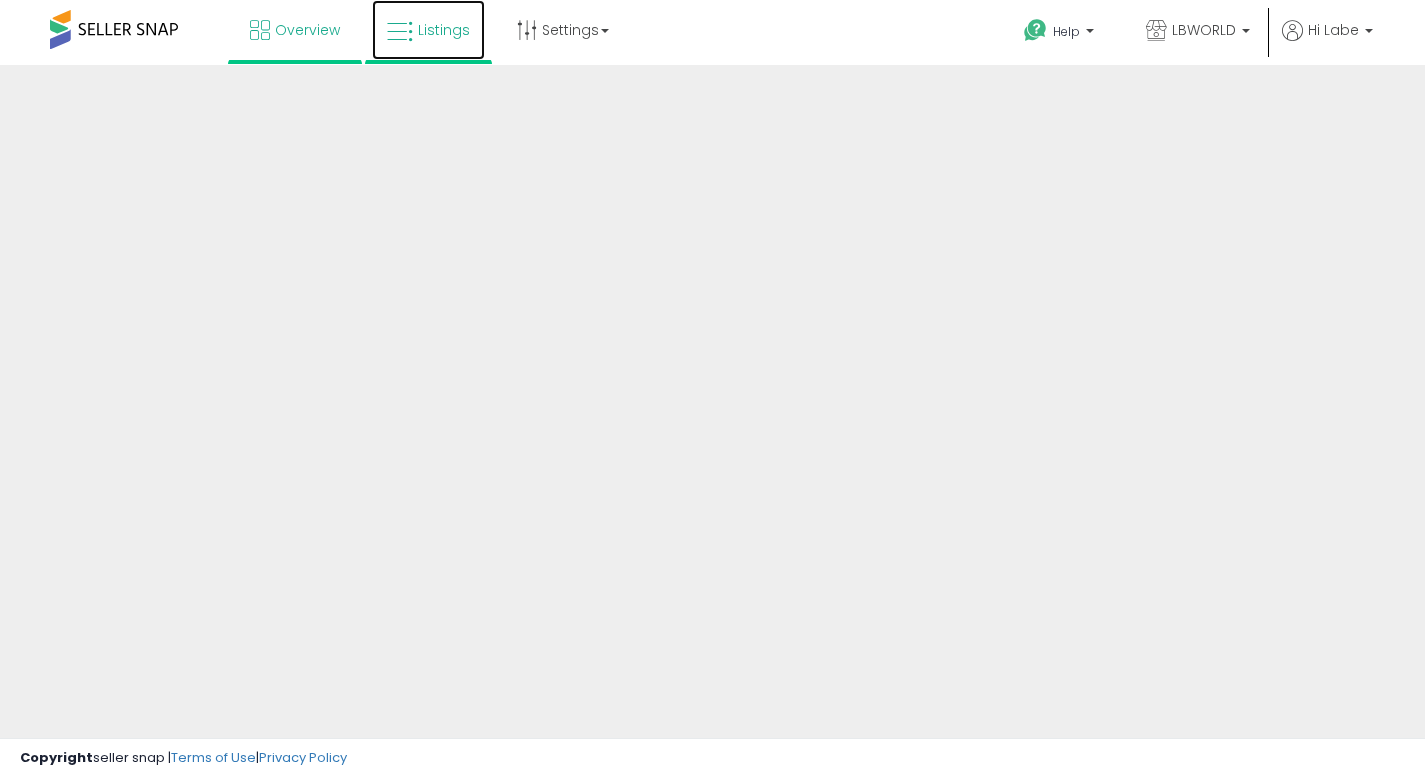 click on "Listings" at bounding box center (428, 30) 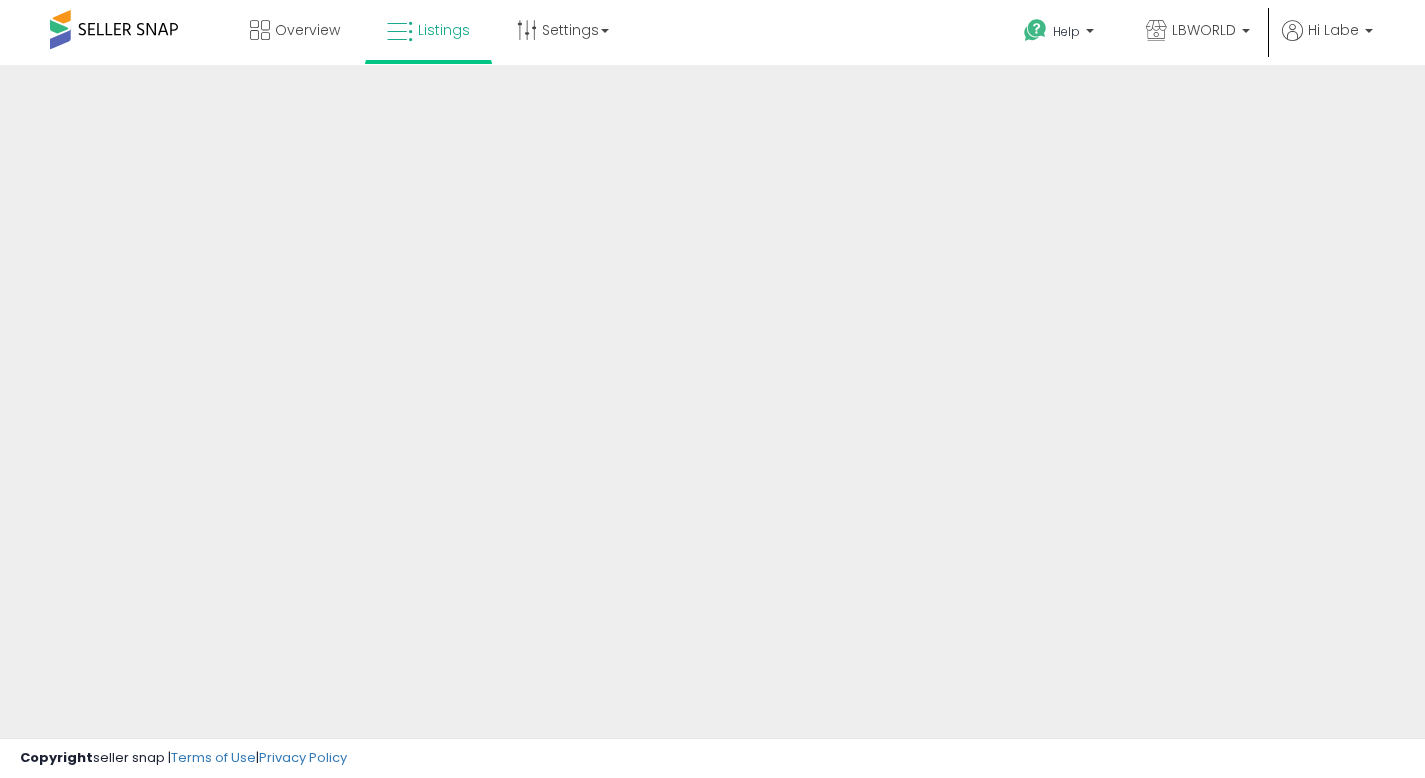 scroll, scrollTop: 0, scrollLeft: 0, axis: both 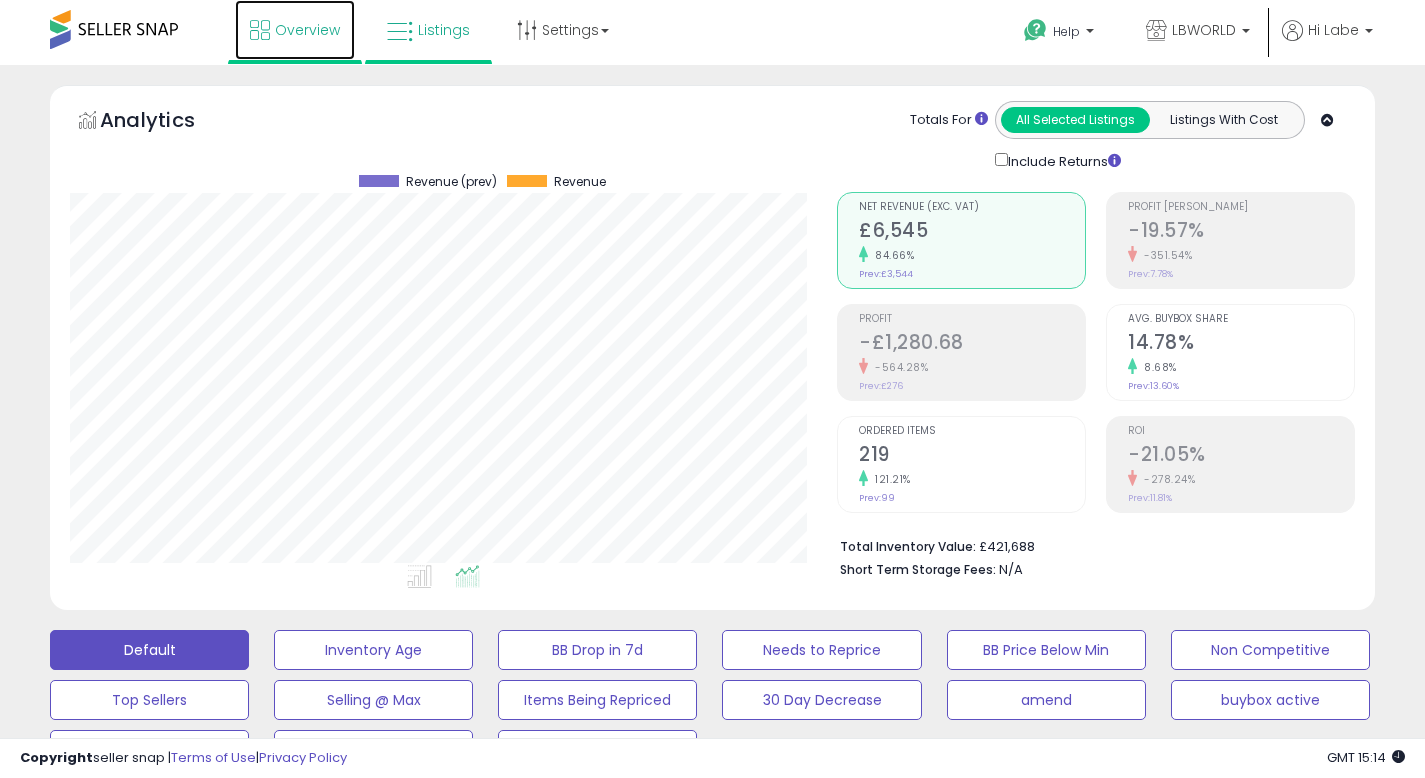 click on "Overview" at bounding box center (295, 30) 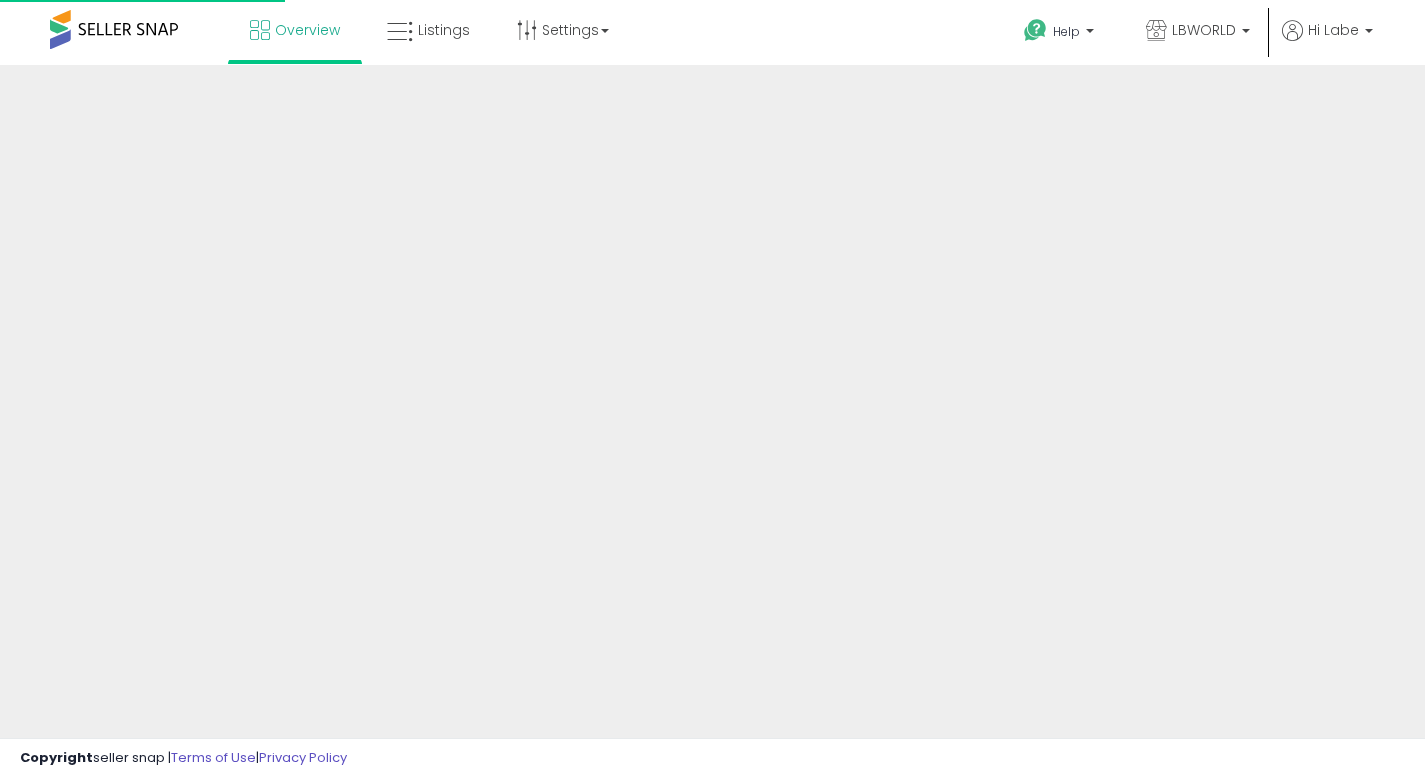scroll, scrollTop: 0, scrollLeft: 0, axis: both 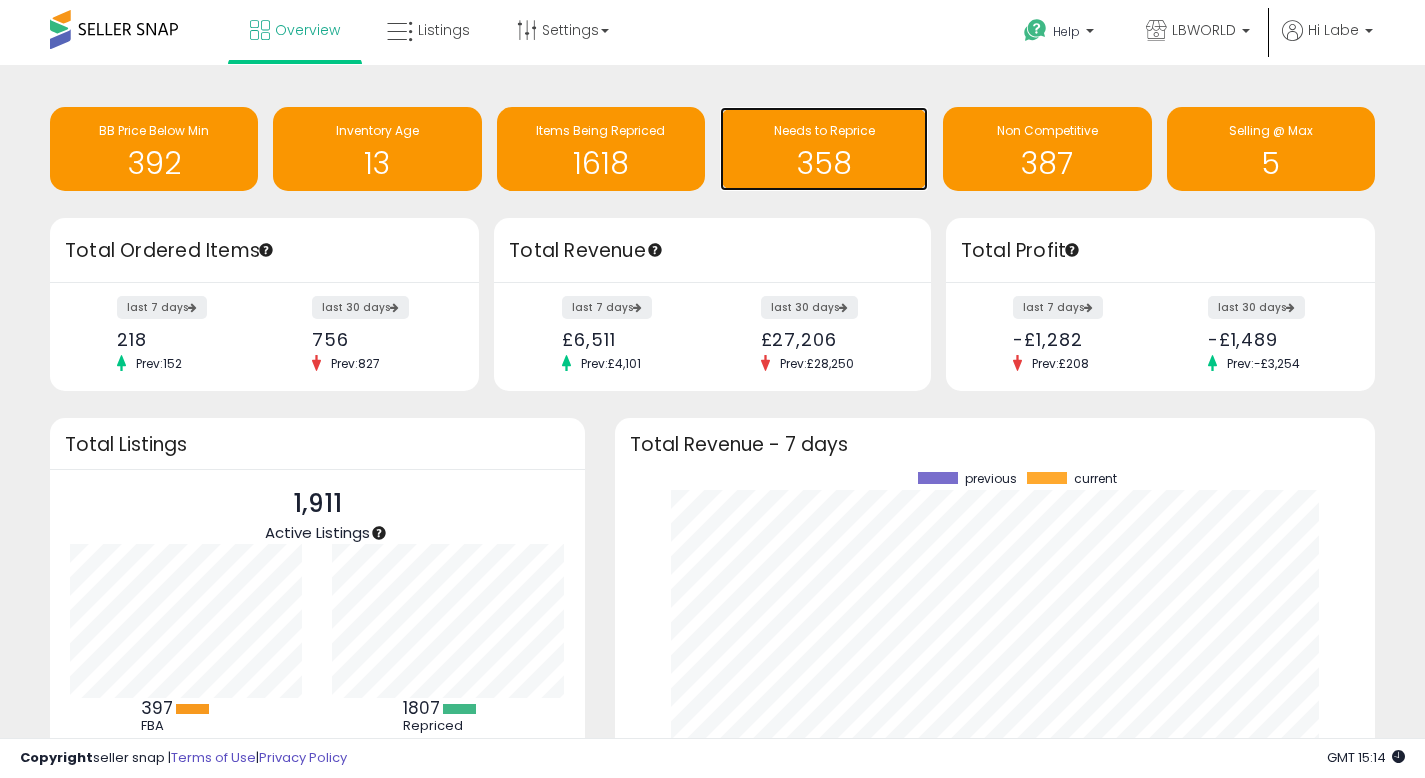 click on "Needs to Reprice" at bounding box center [824, 130] 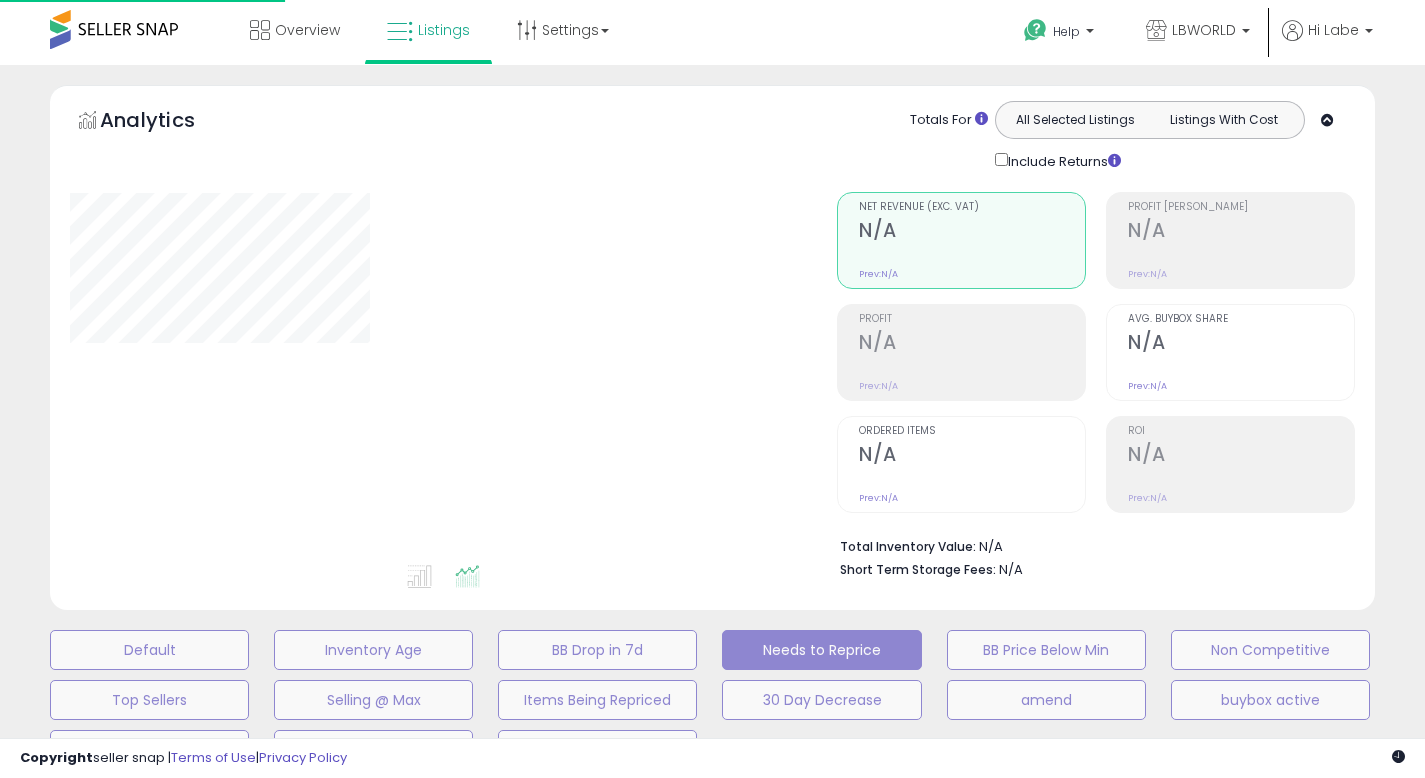 scroll, scrollTop: 0, scrollLeft: 0, axis: both 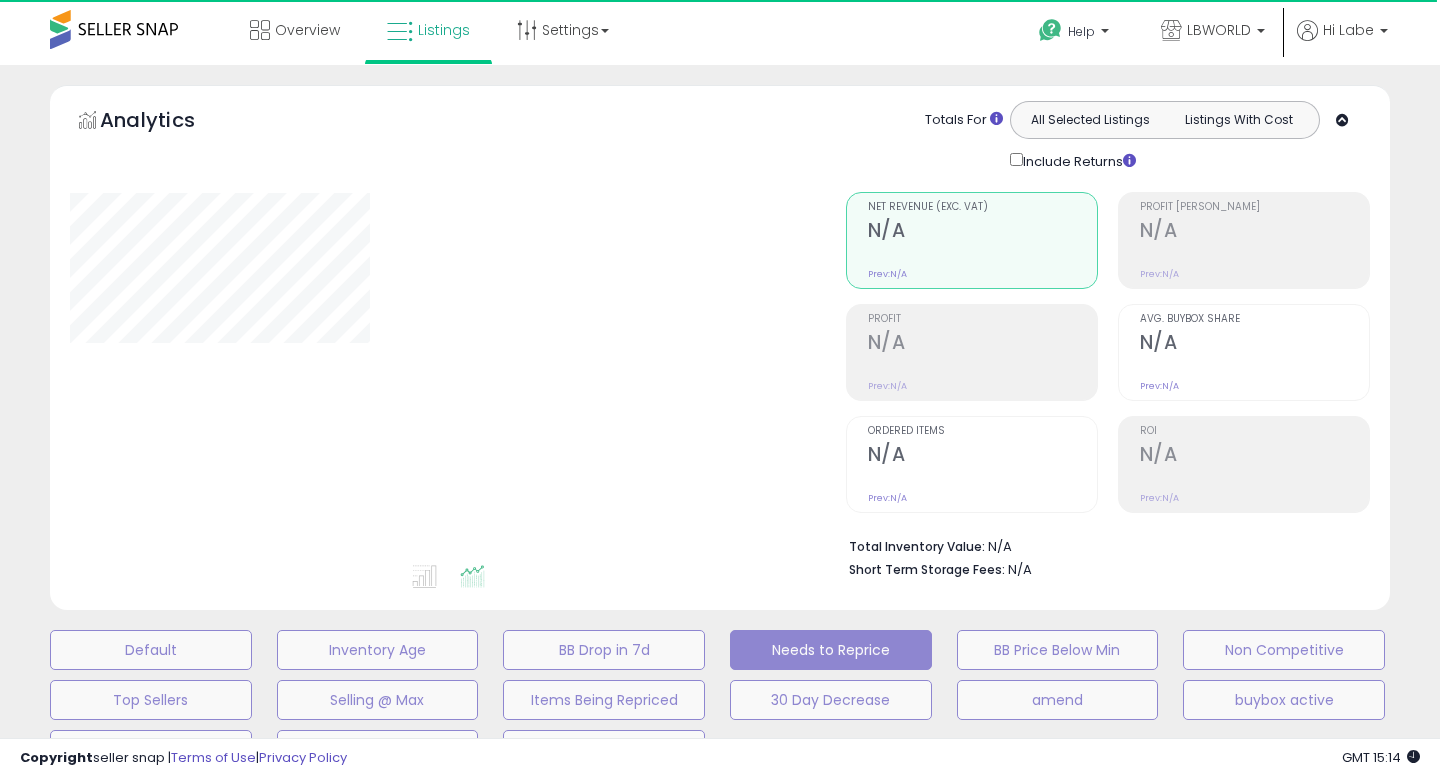 select on "**" 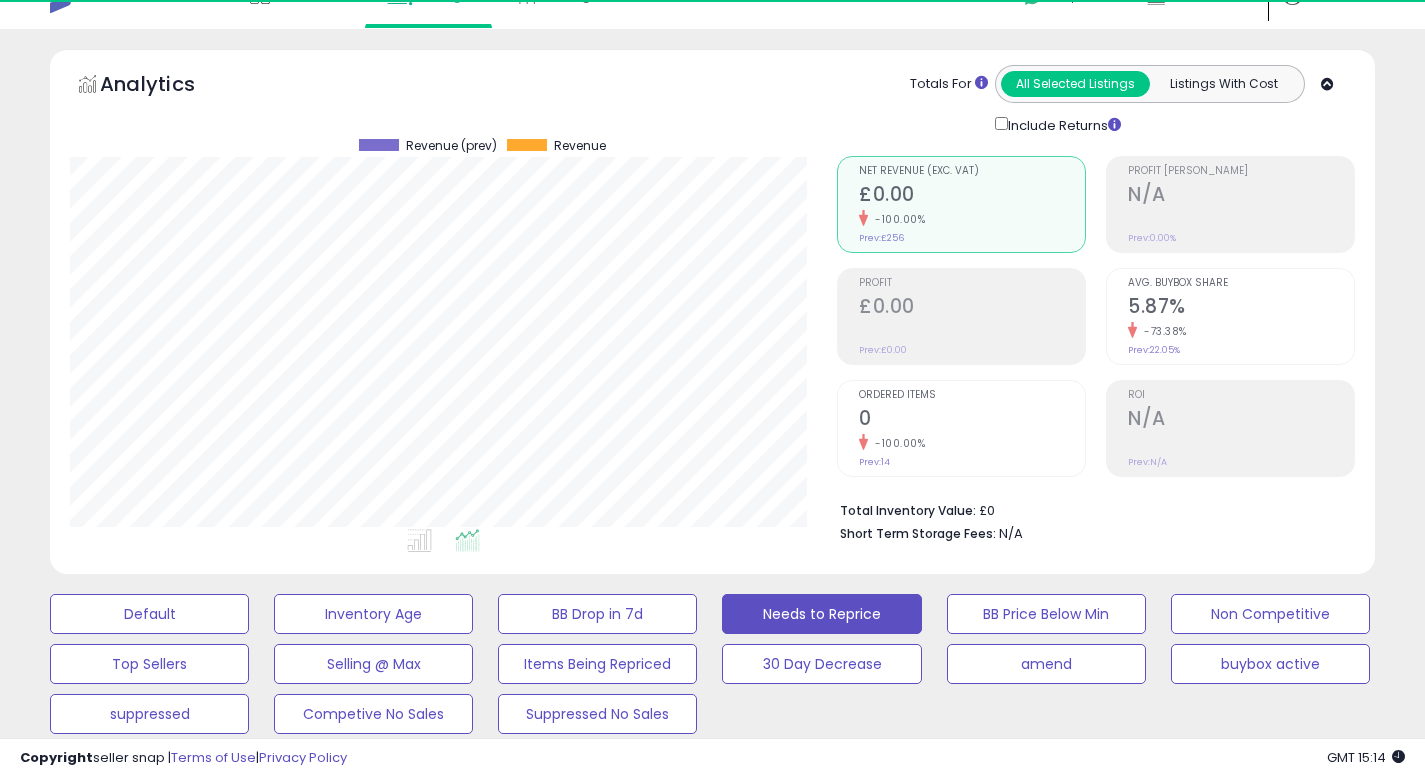scroll, scrollTop: 40, scrollLeft: 0, axis: vertical 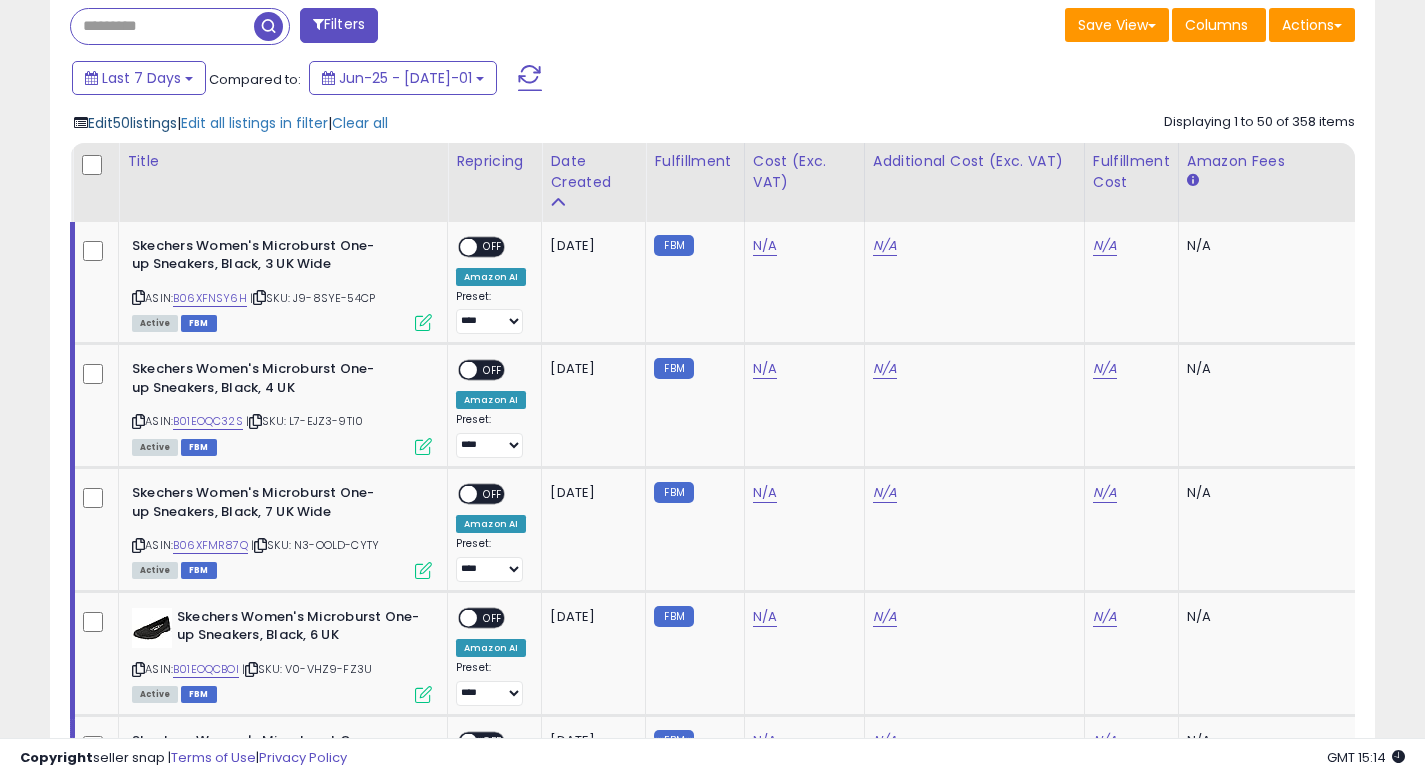 click on "Edit  50  listings" at bounding box center [132, 123] 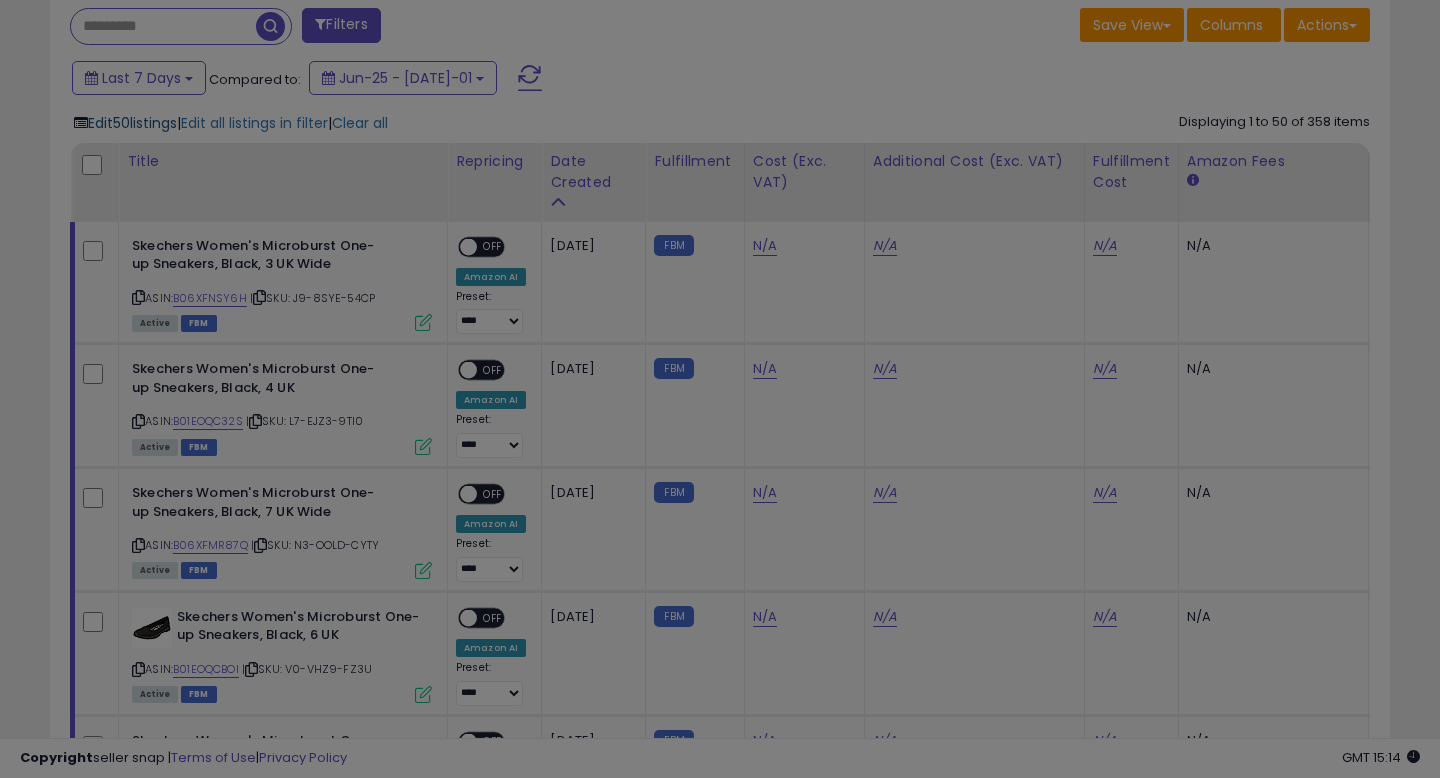 scroll, scrollTop: 999590, scrollLeft: 999224, axis: both 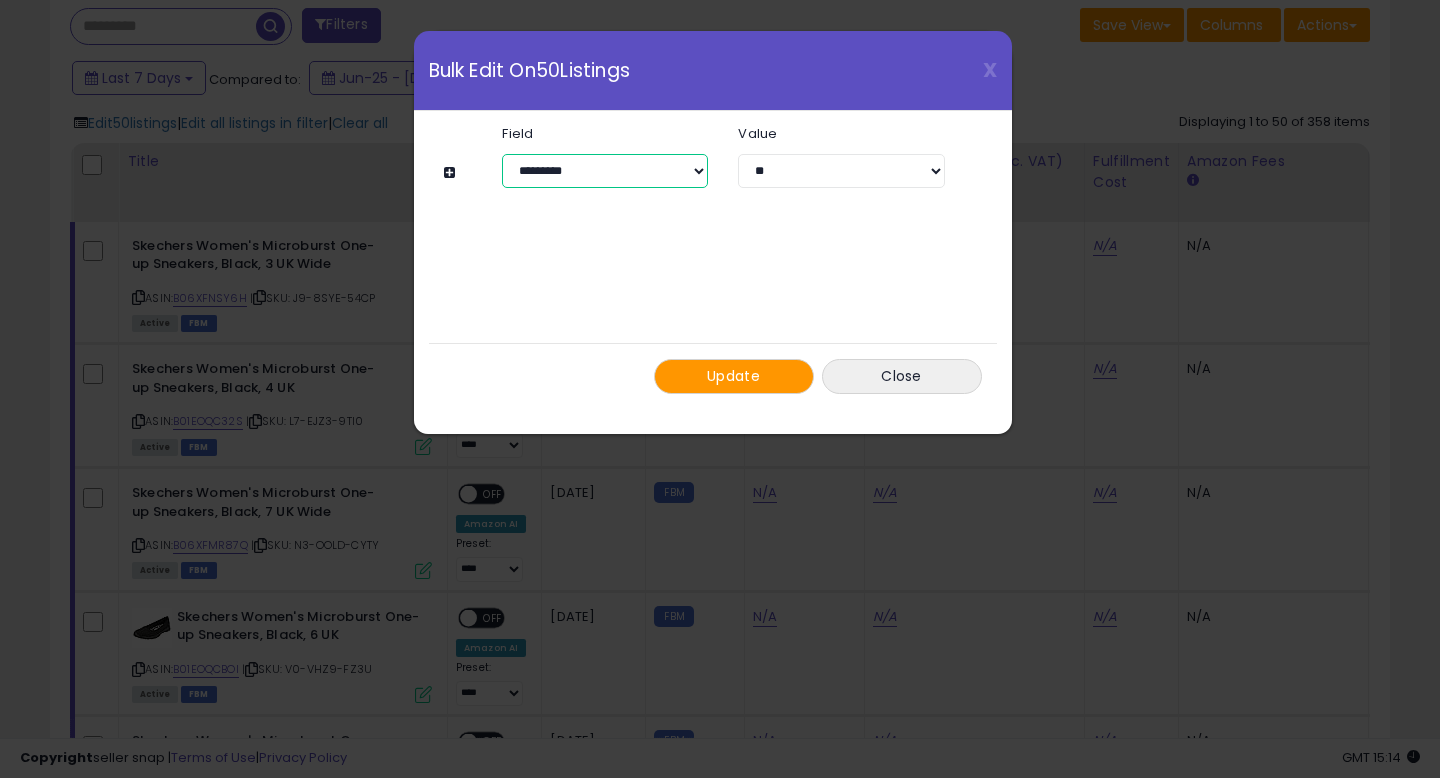 click on "**********" at bounding box center (605, 171) 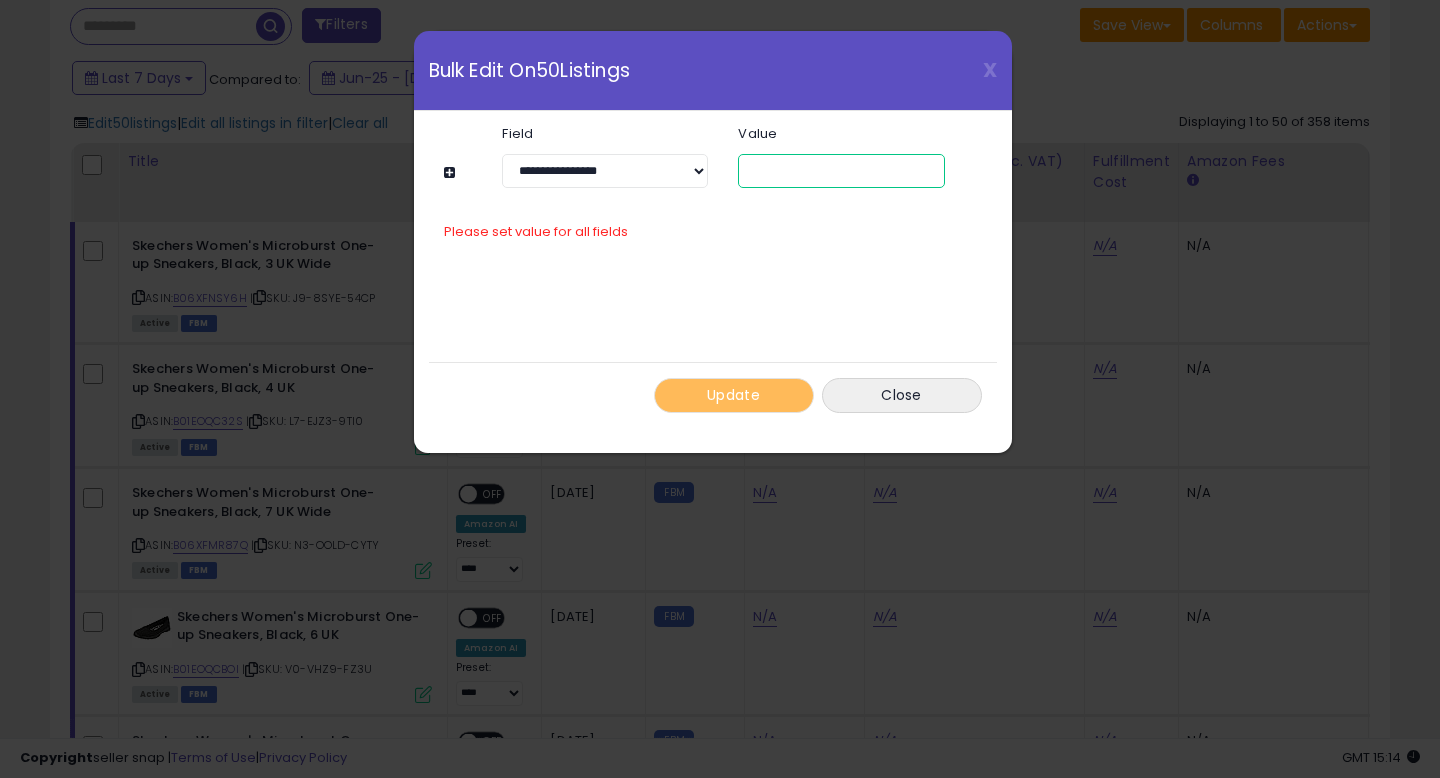 click at bounding box center [841, 171] 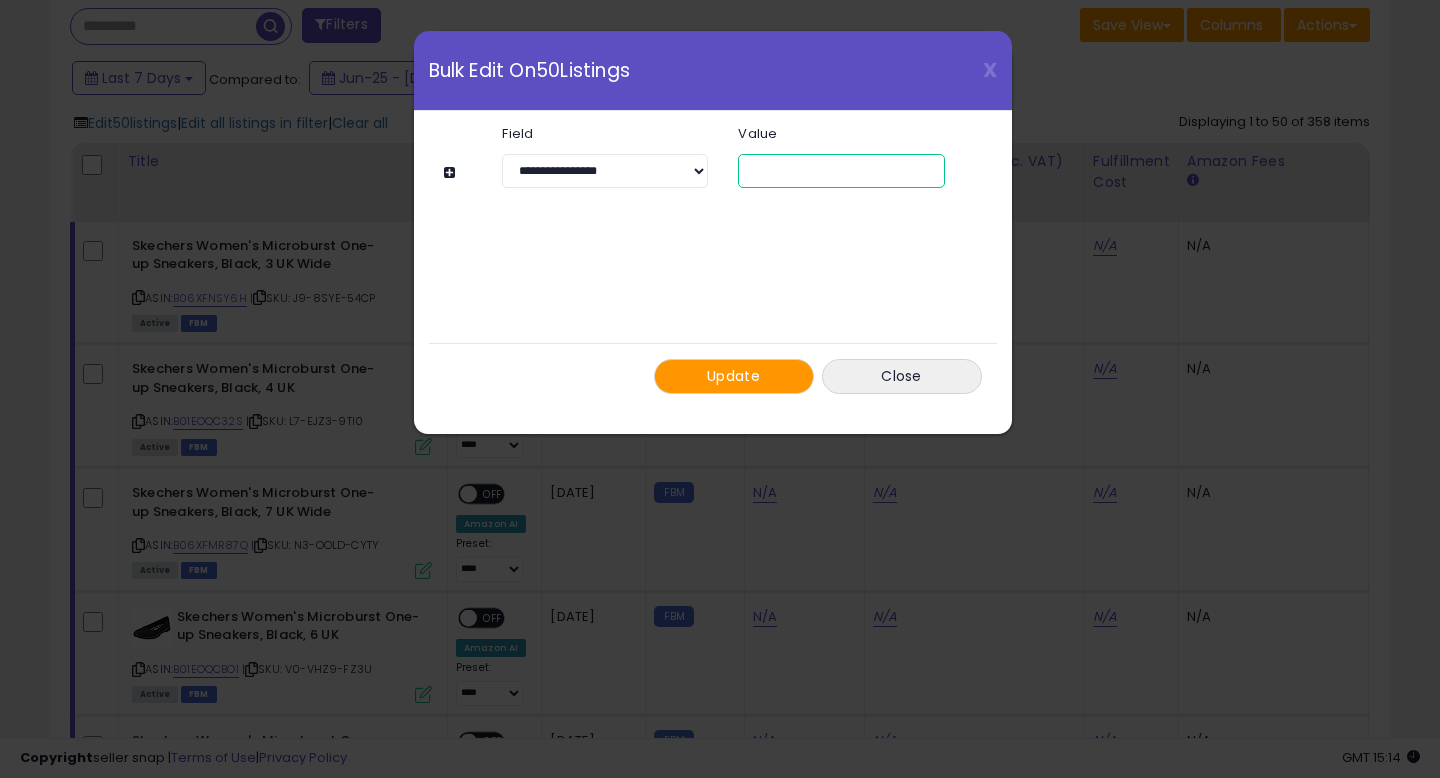type on "*" 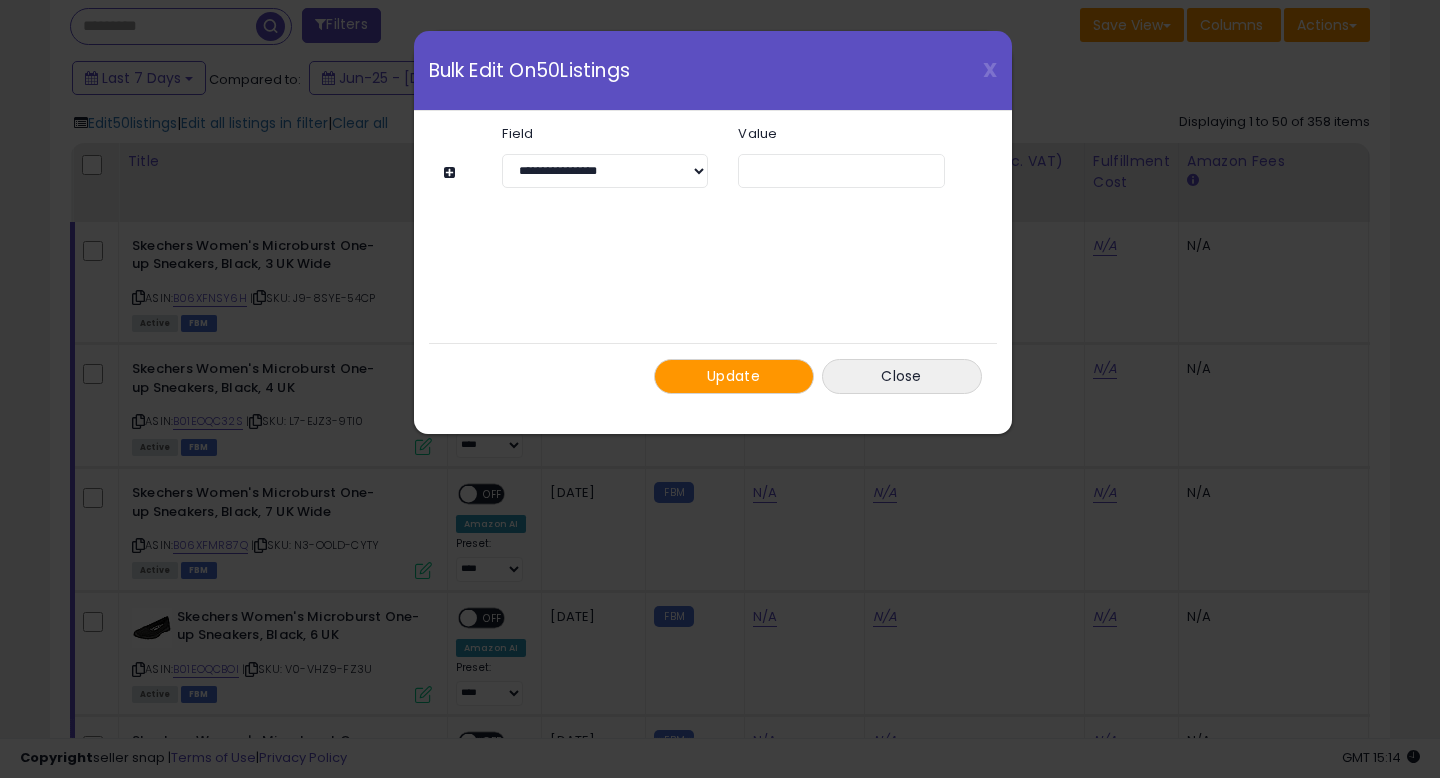 click on "Update" at bounding box center (734, 376) 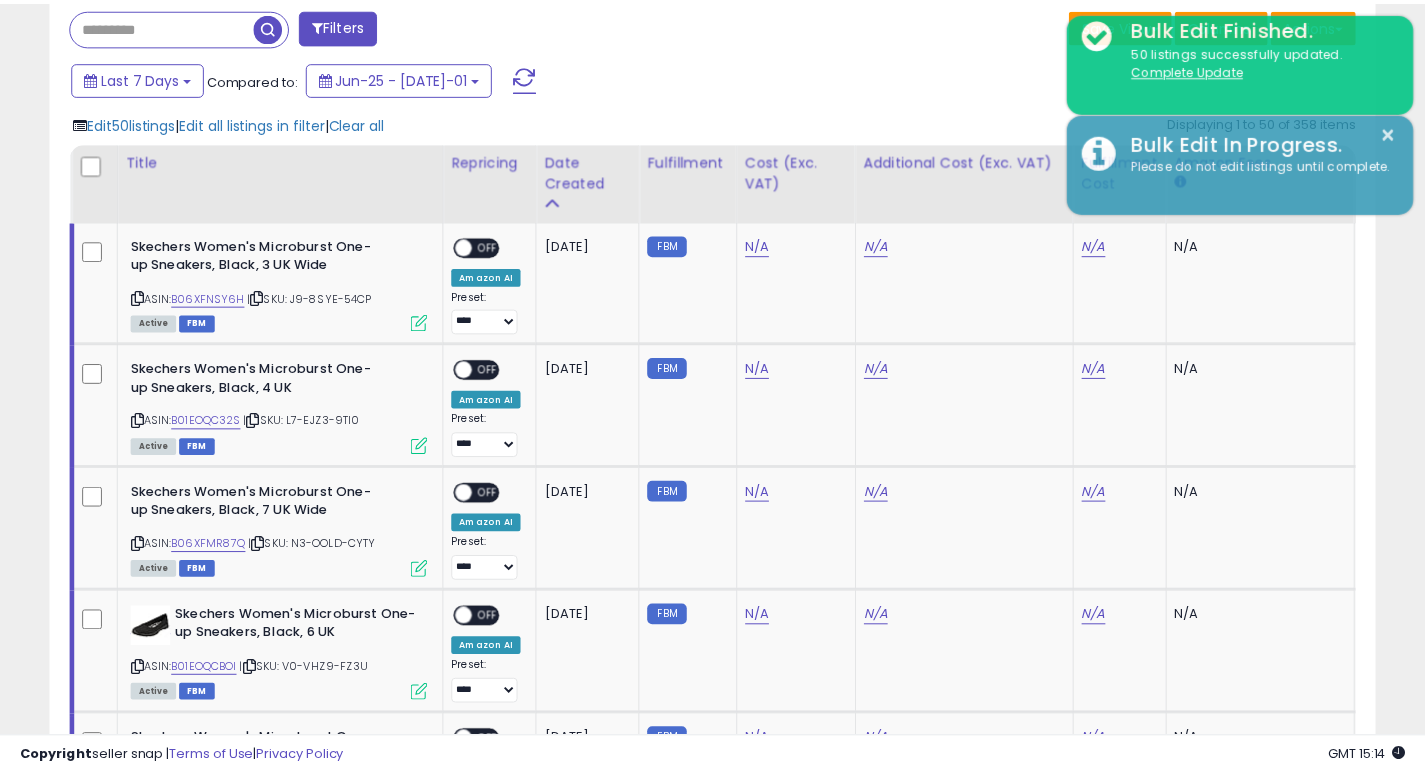 scroll, scrollTop: 410, scrollLeft: 767, axis: both 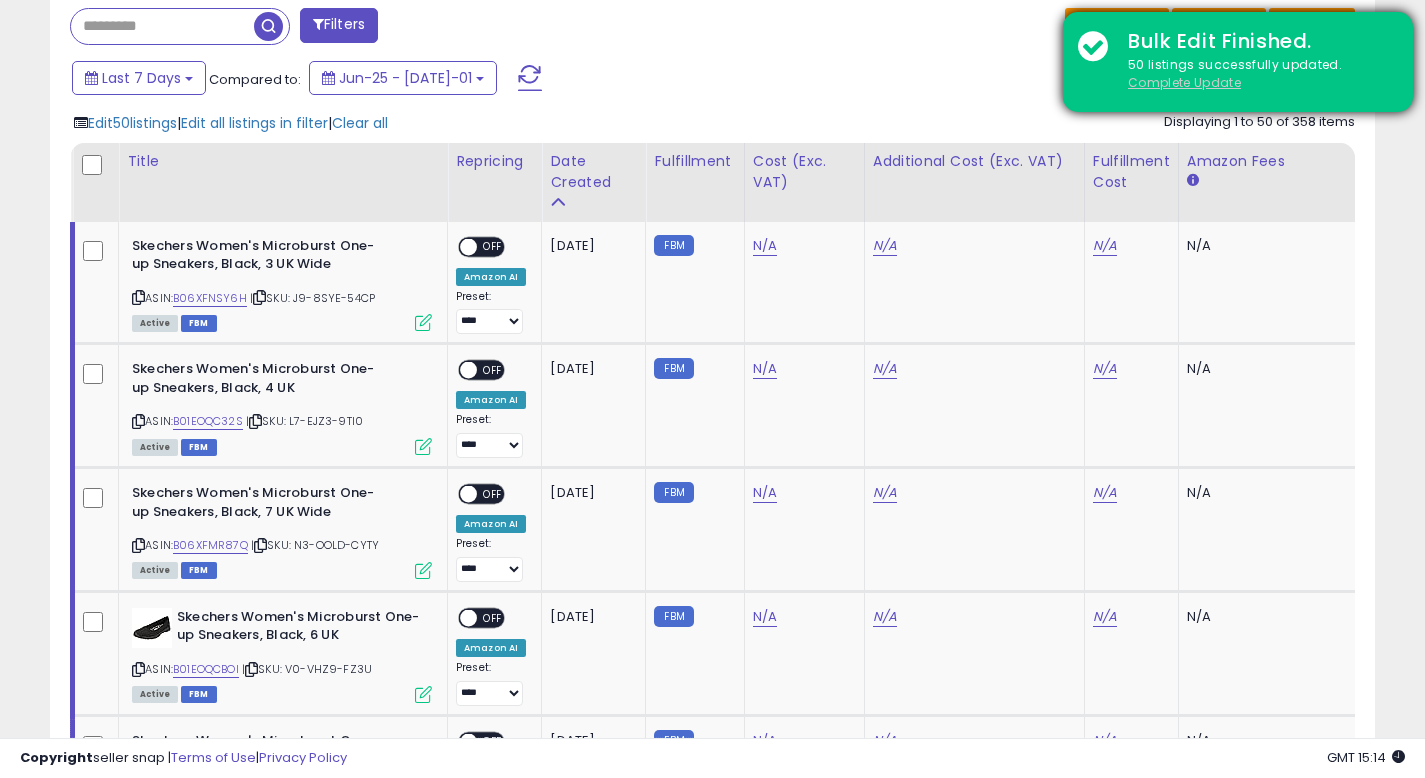 click on "Complete Update" at bounding box center (1184, 82) 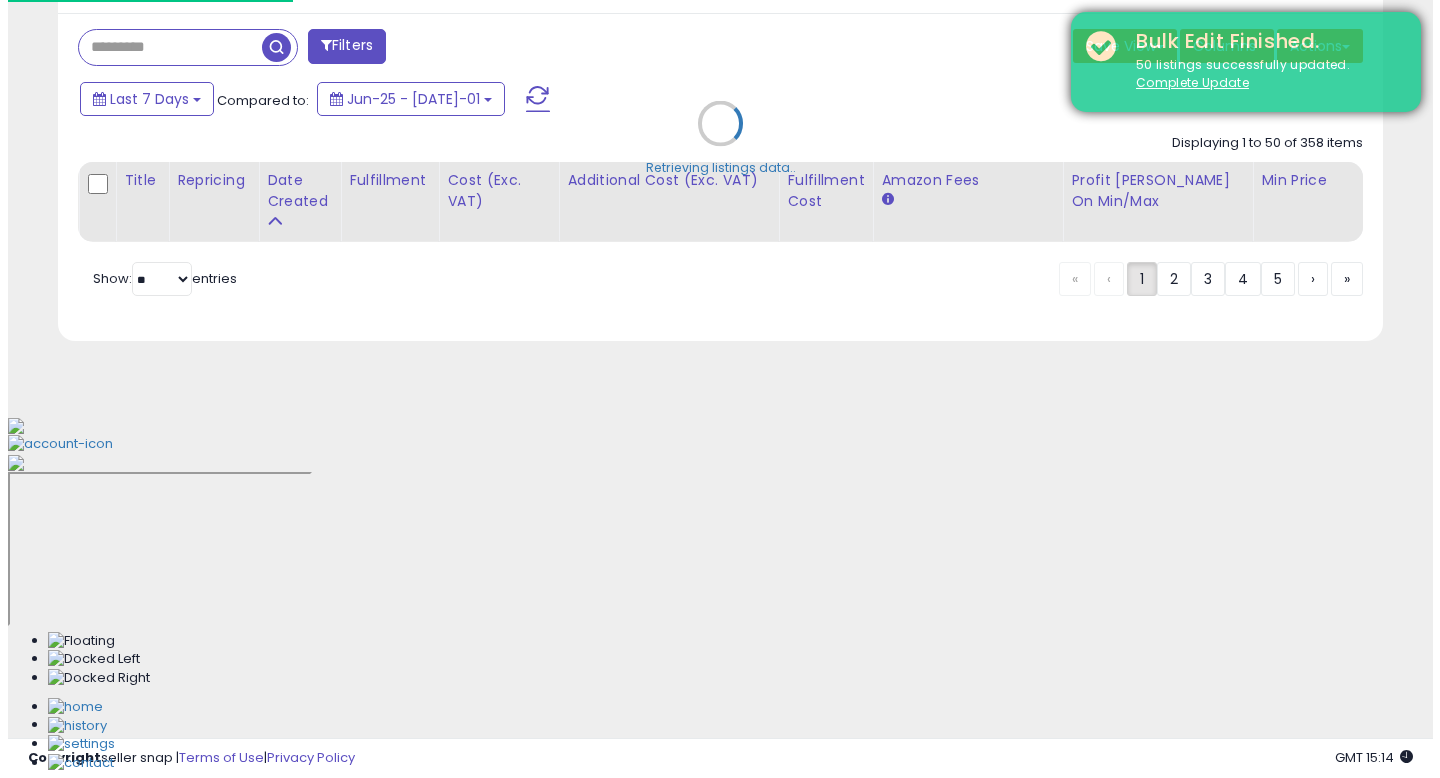 scroll, scrollTop: 512, scrollLeft: 0, axis: vertical 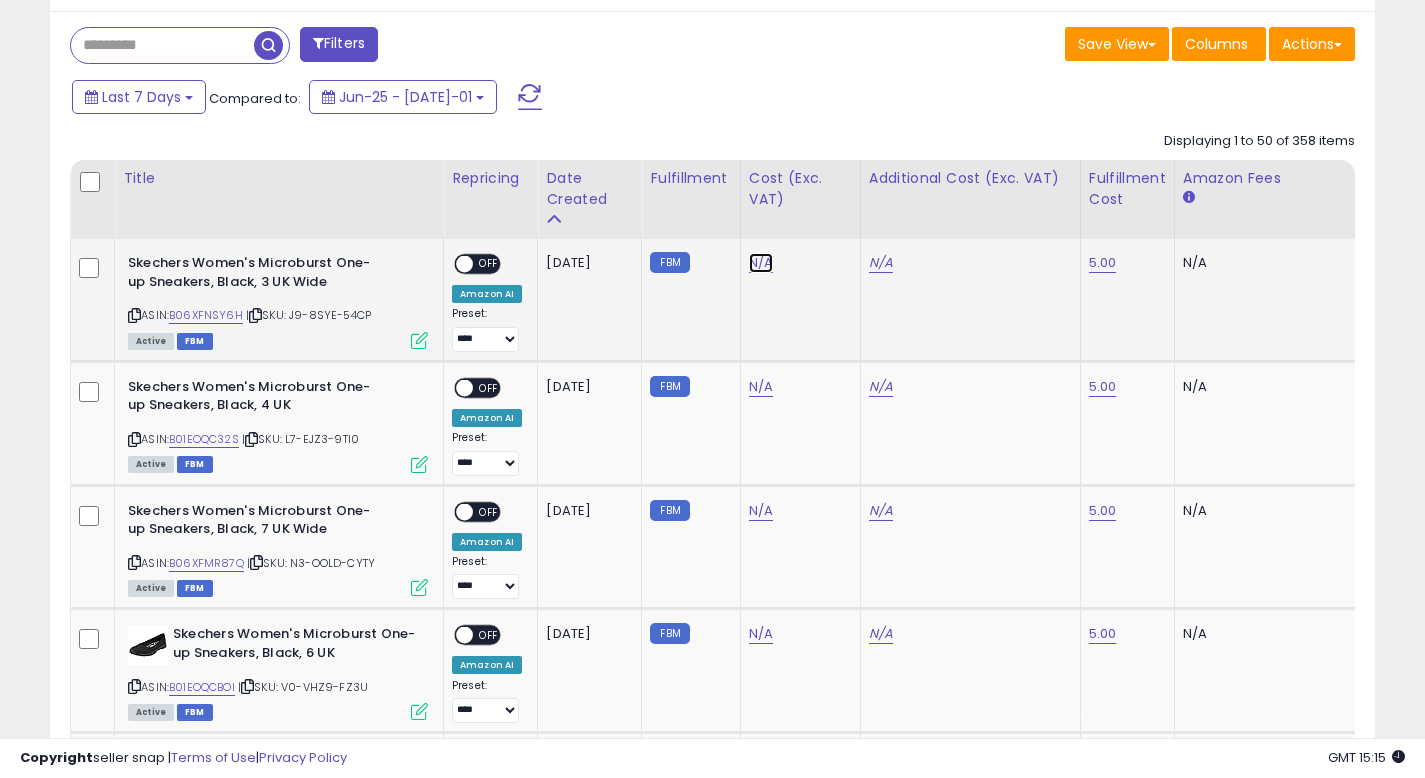 click on "N/A" at bounding box center [761, 263] 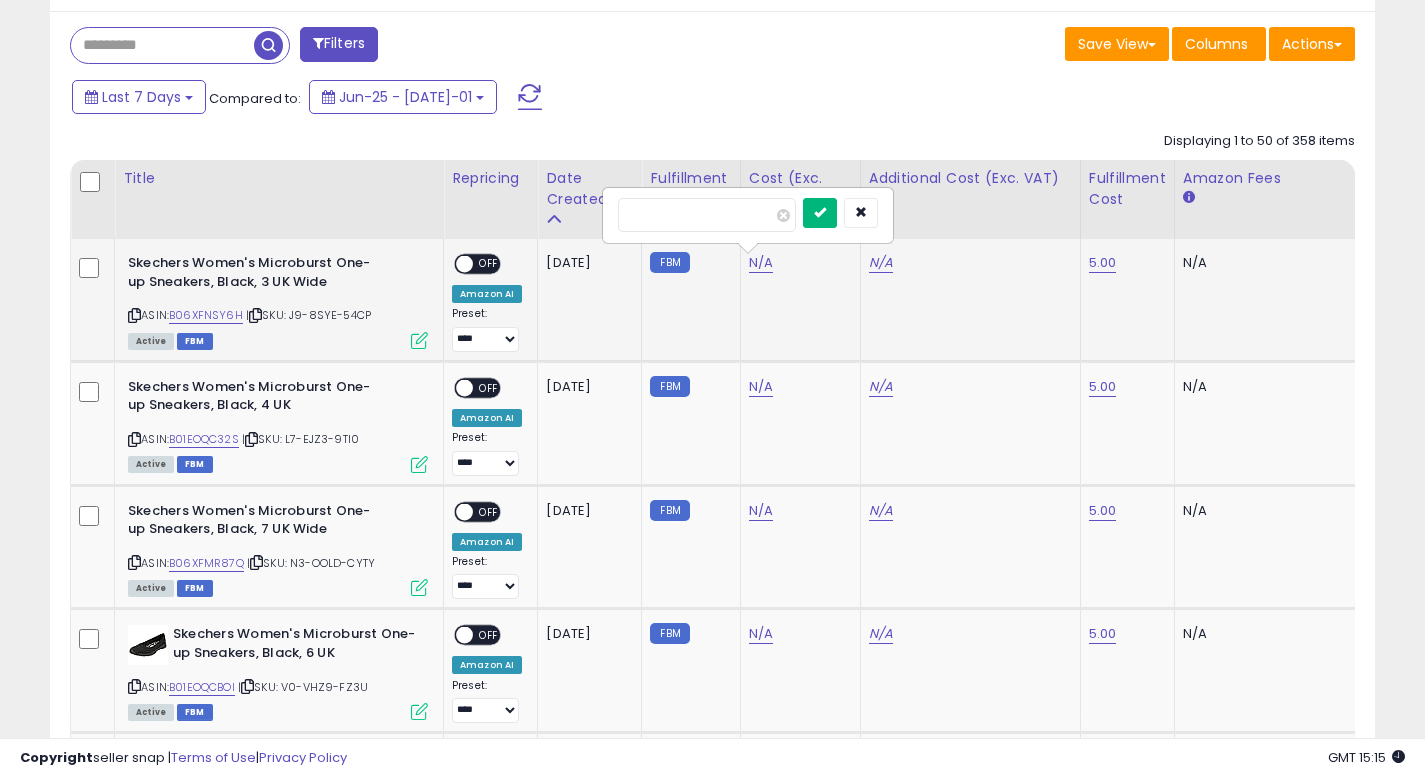 type on "*****" 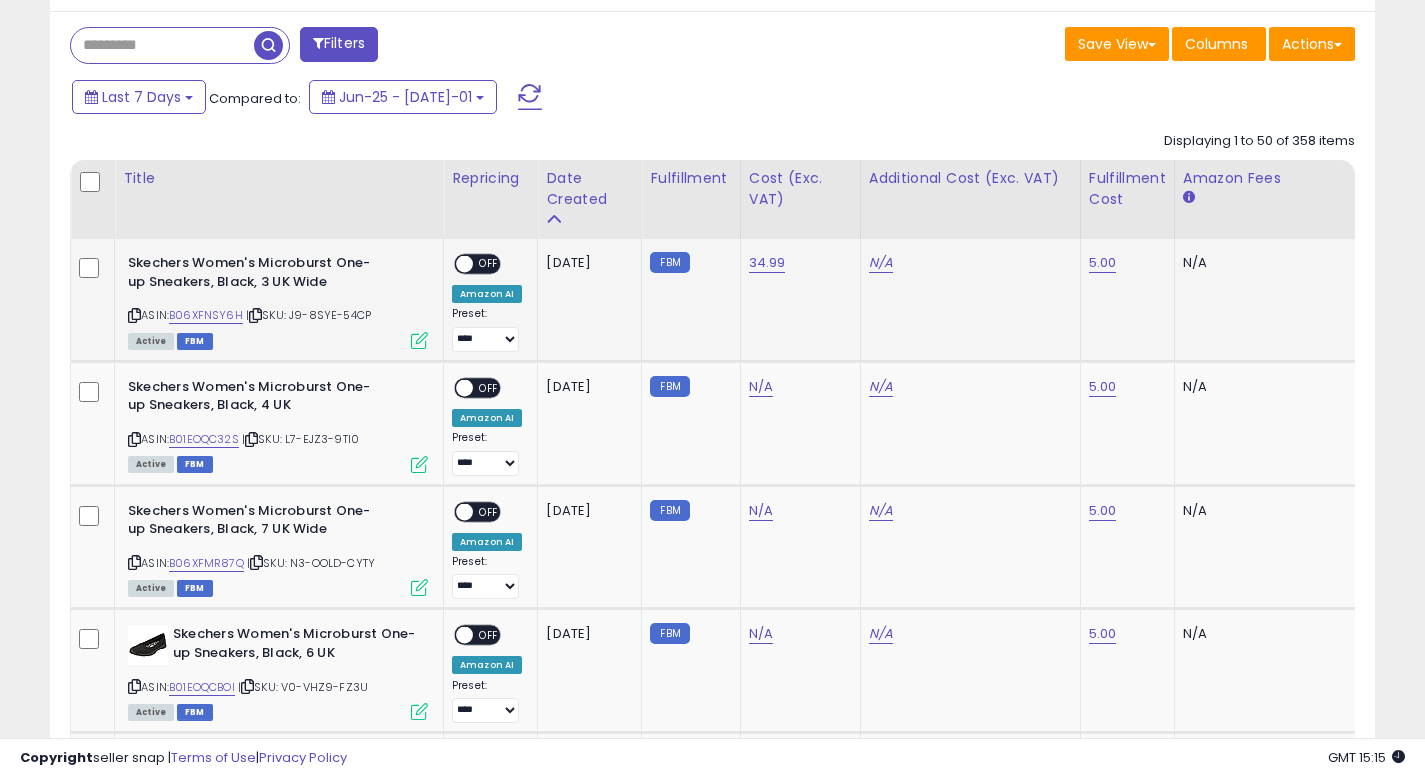 scroll, scrollTop: 0, scrollLeft: 180, axis: horizontal 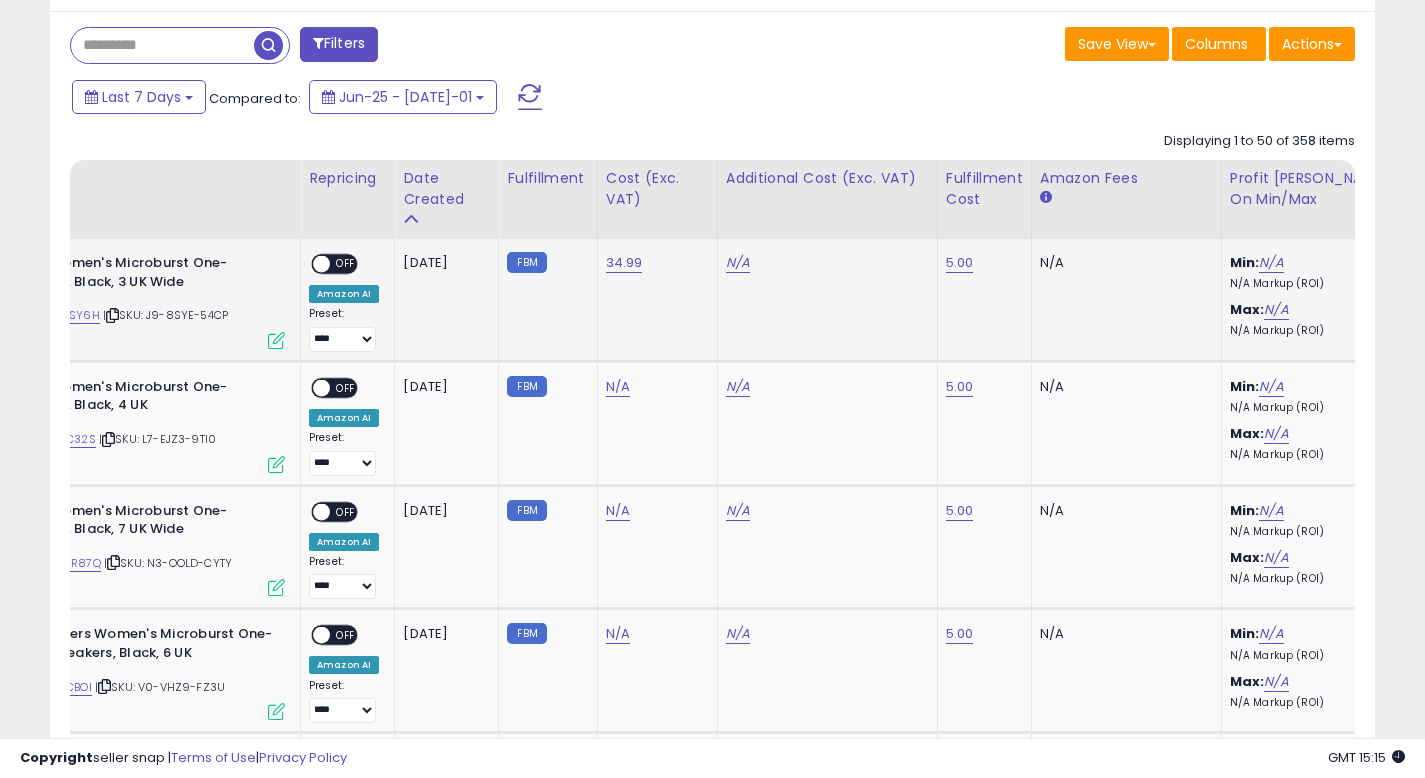 click on "OFF" at bounding box center (346, 264) 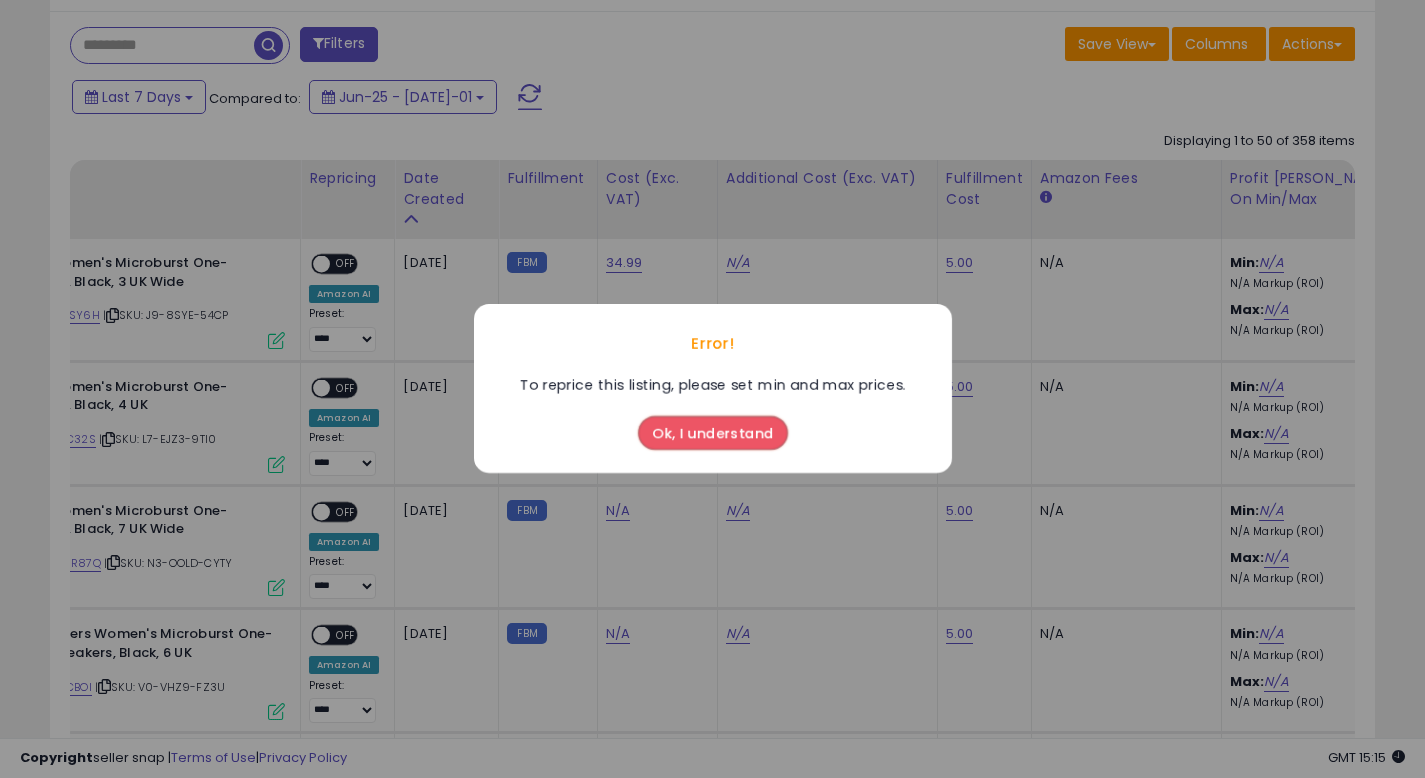 click on "Ok, I understand" at bounding box center [713, 434] 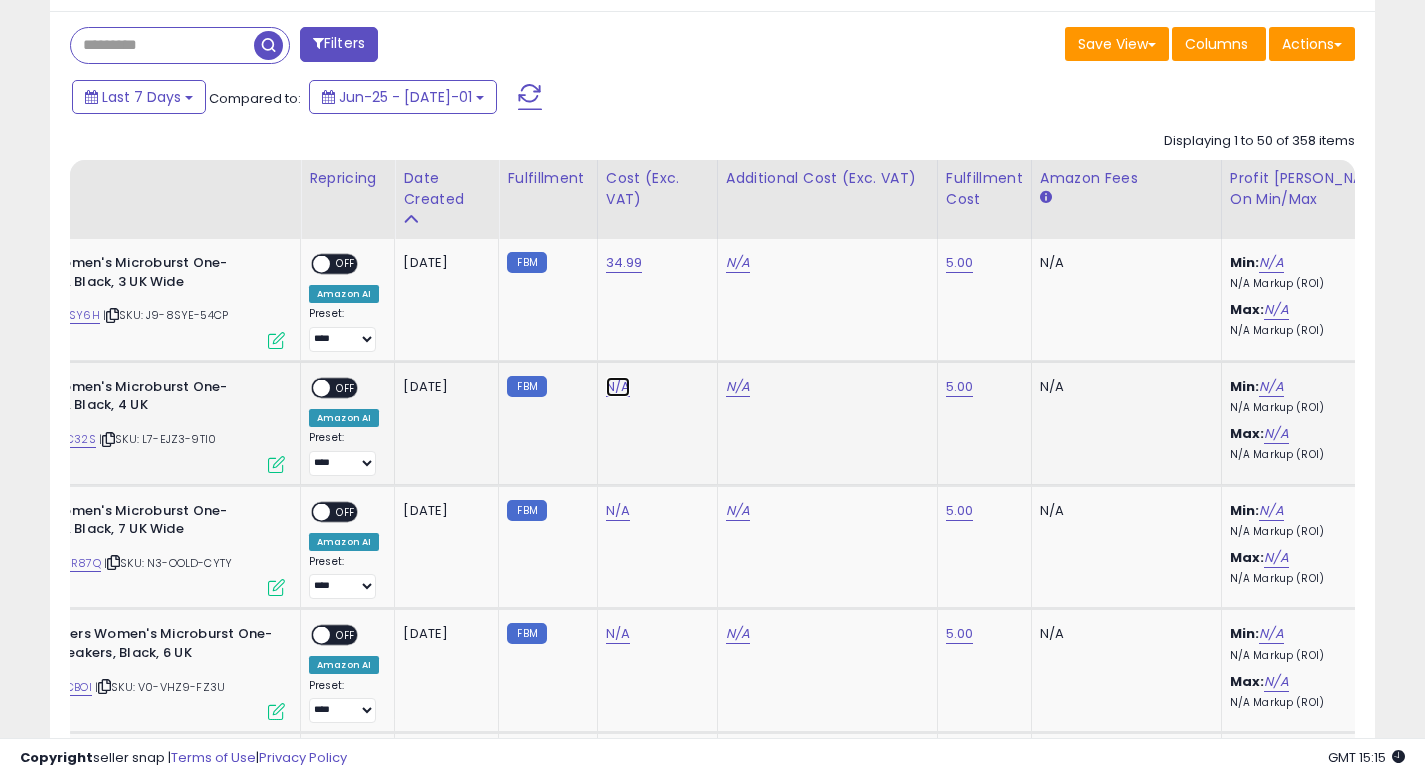 click on "N/A" at bounding box center (618, 387) 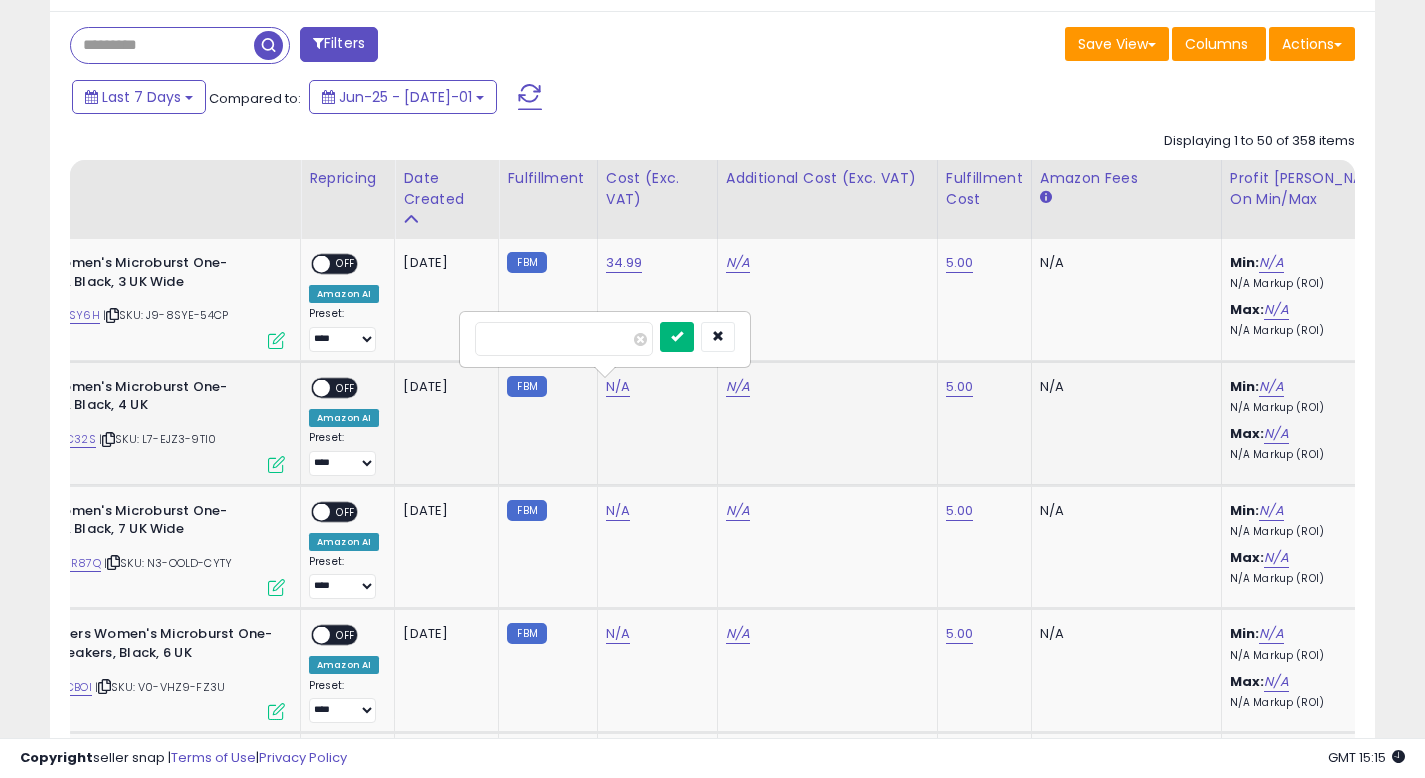 type on "*****" 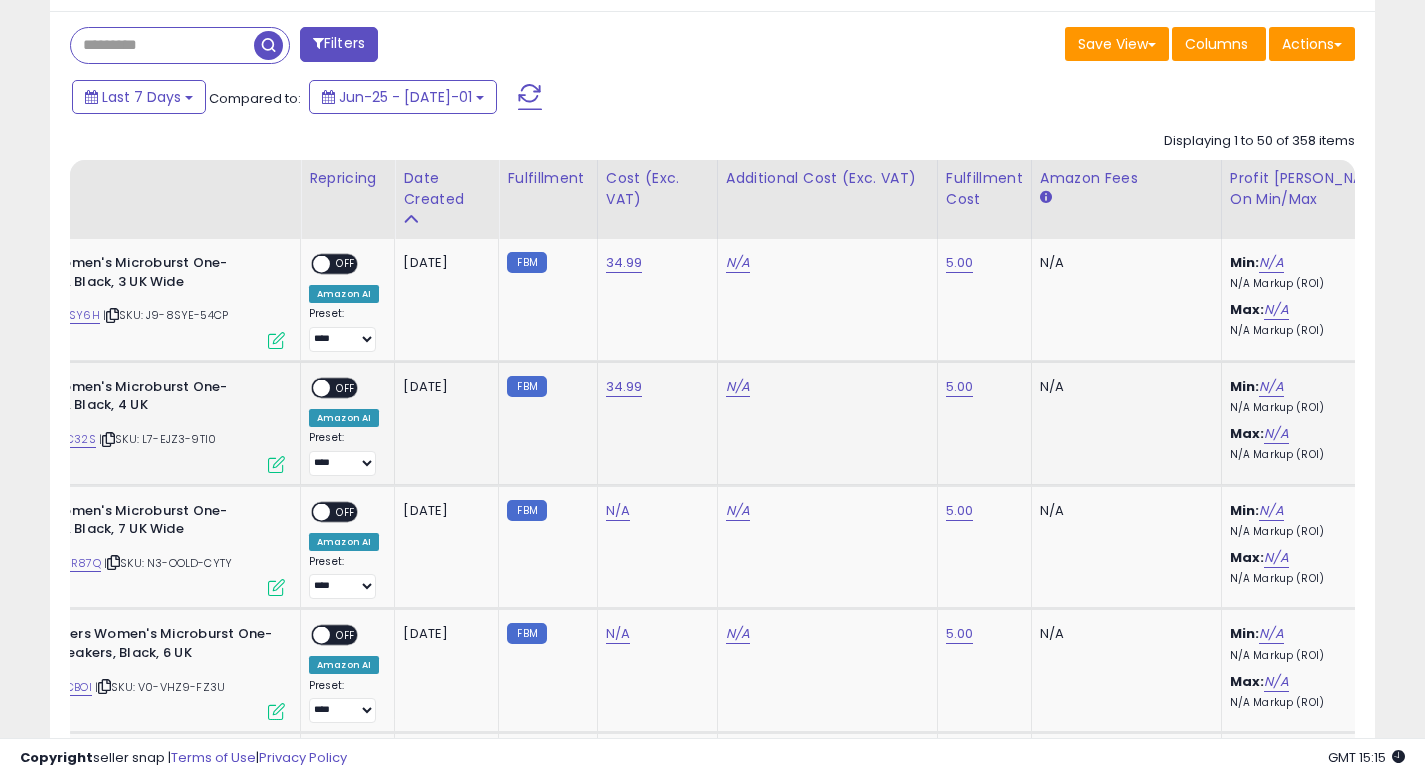 click on "ON   OFF" at bounding box center [334, 387] 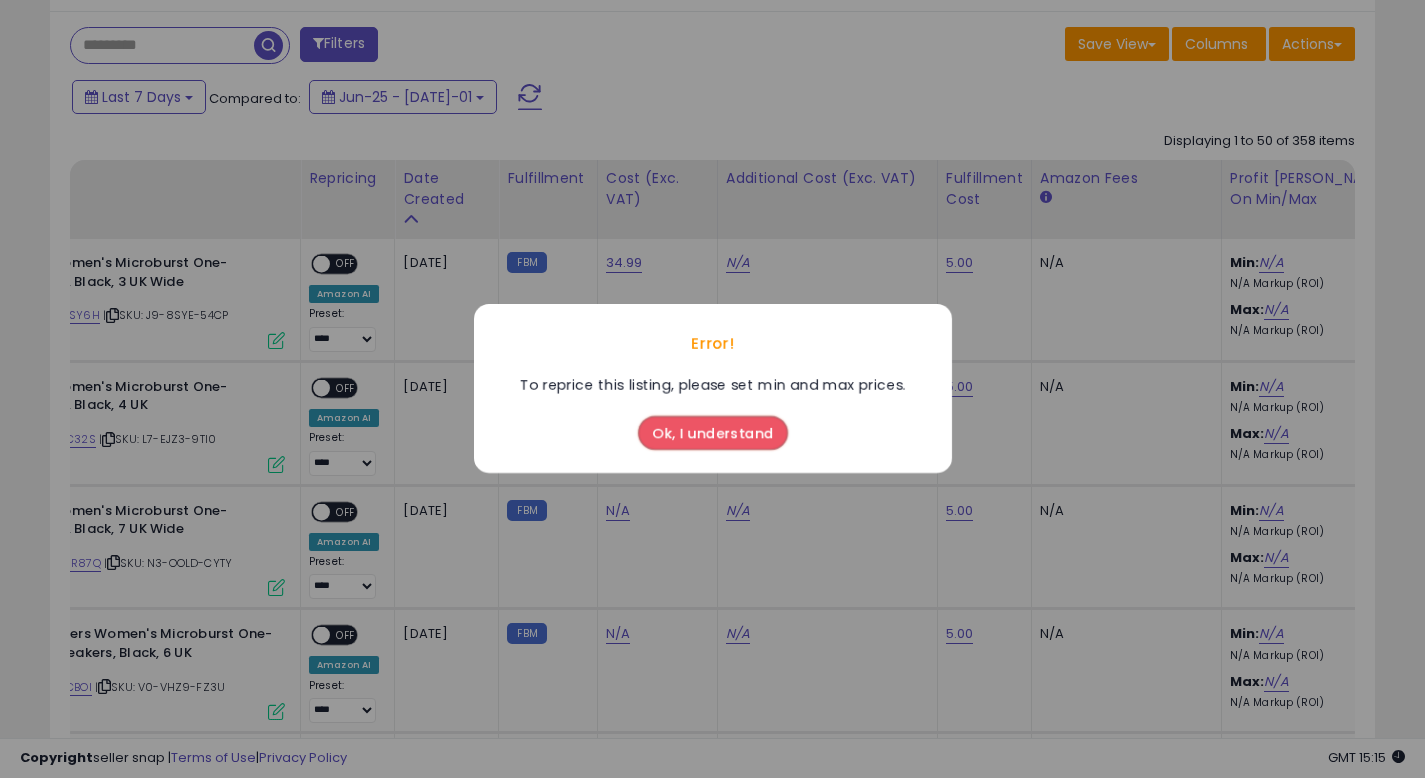 click on "Ok, I understand" at bounding box center [713, 434] 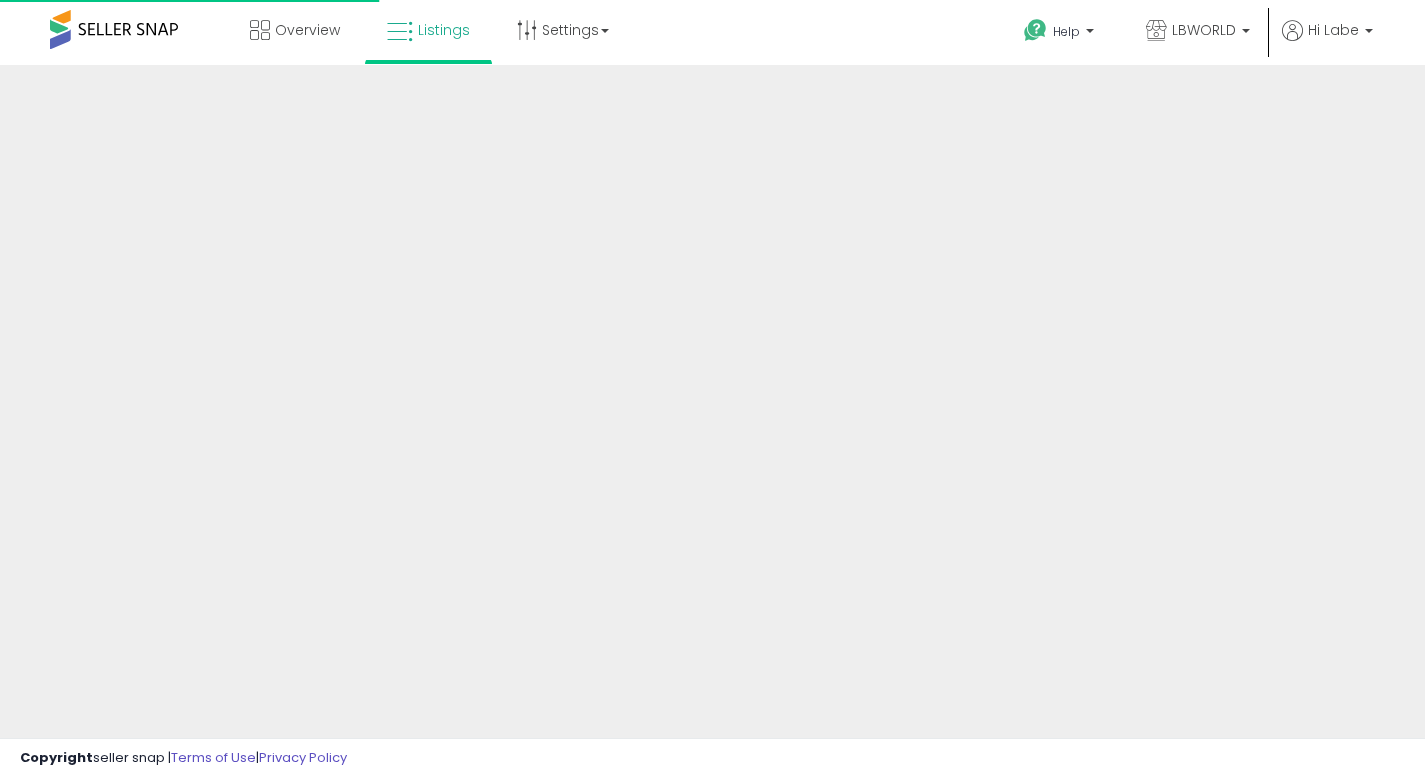 scroll, scrollTop: 513, scrollLeft: 0, axis: vertical 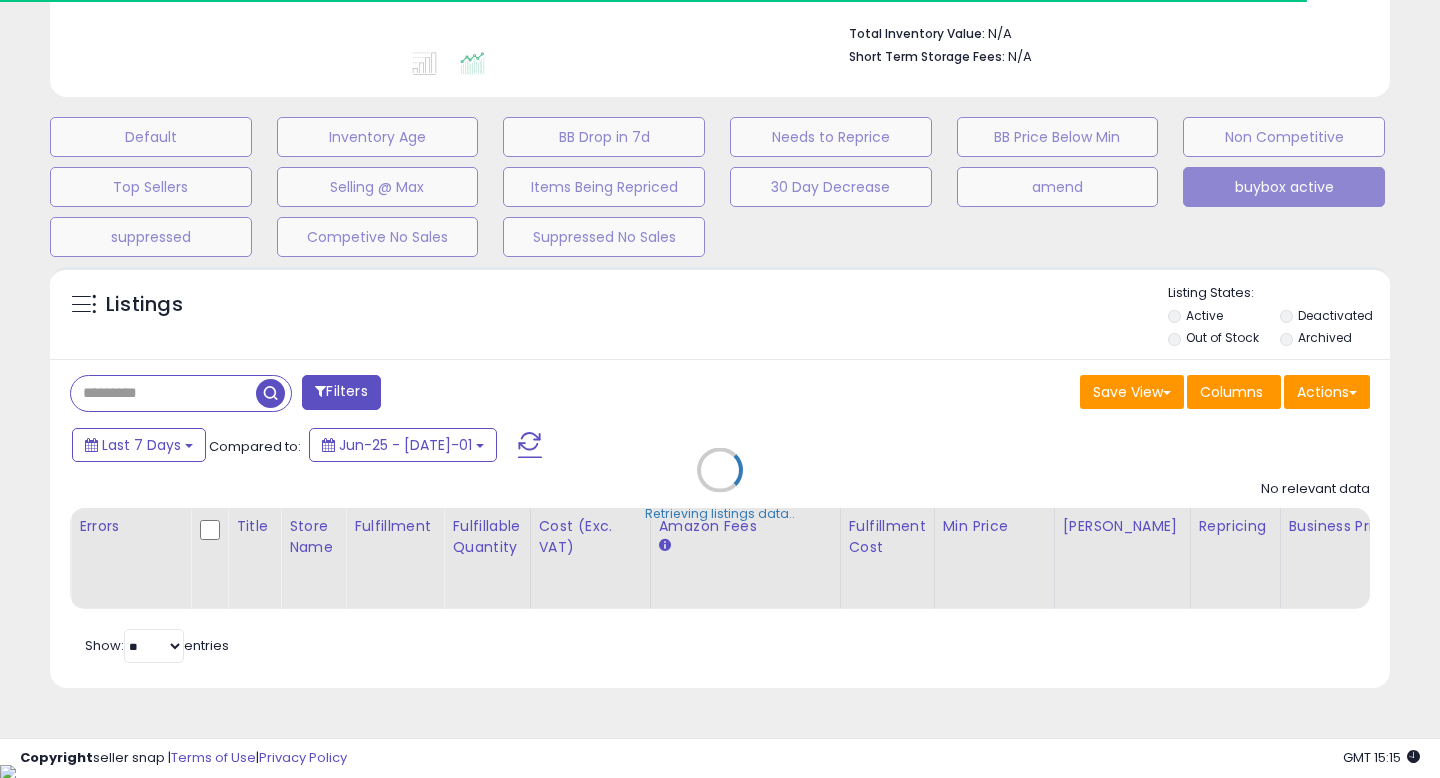 select on "**" 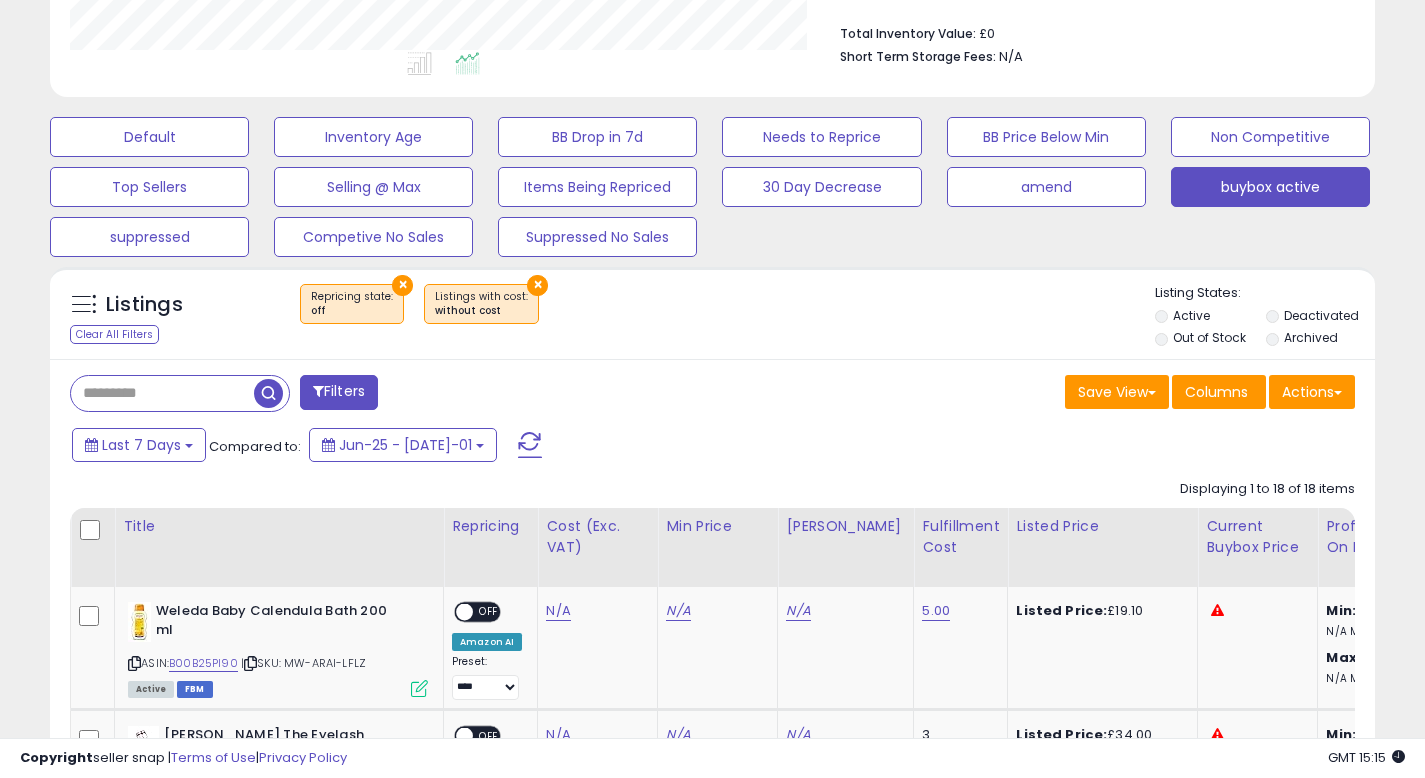 scroll, scrollTop: 999590, scrollLeft: 999233, axis: both 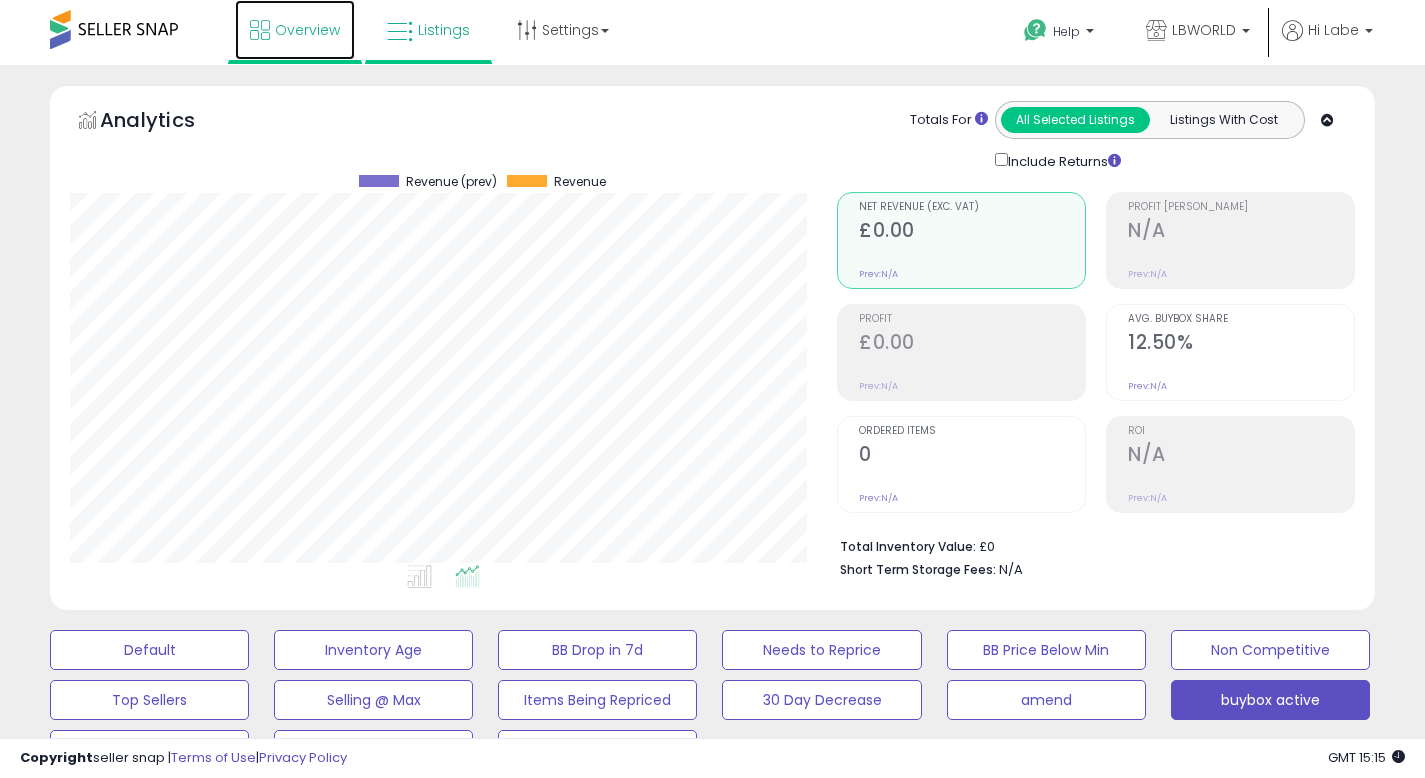 click on "Overview" at bounding box center [307, 30] 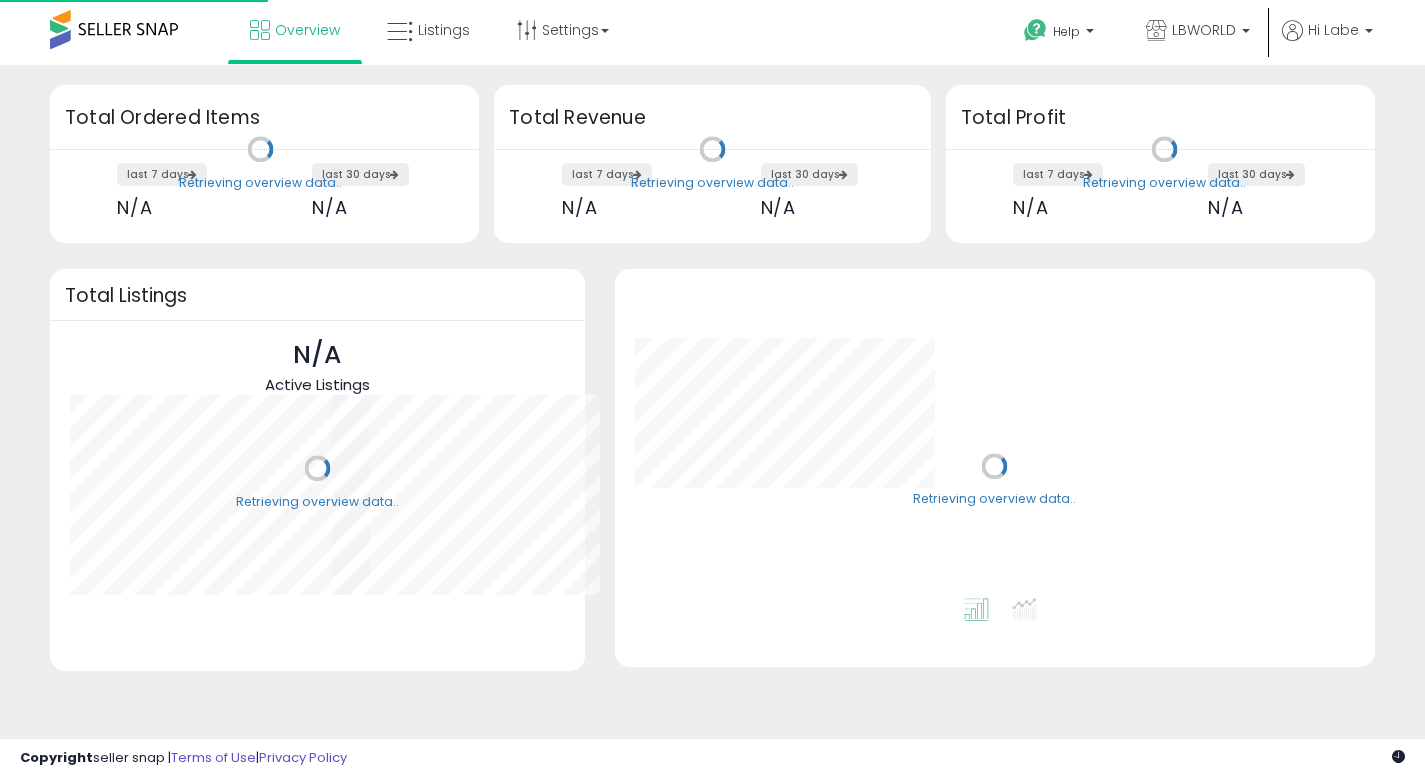 scroll, scrollTop: 0, scrollLeft: 0, axis: both 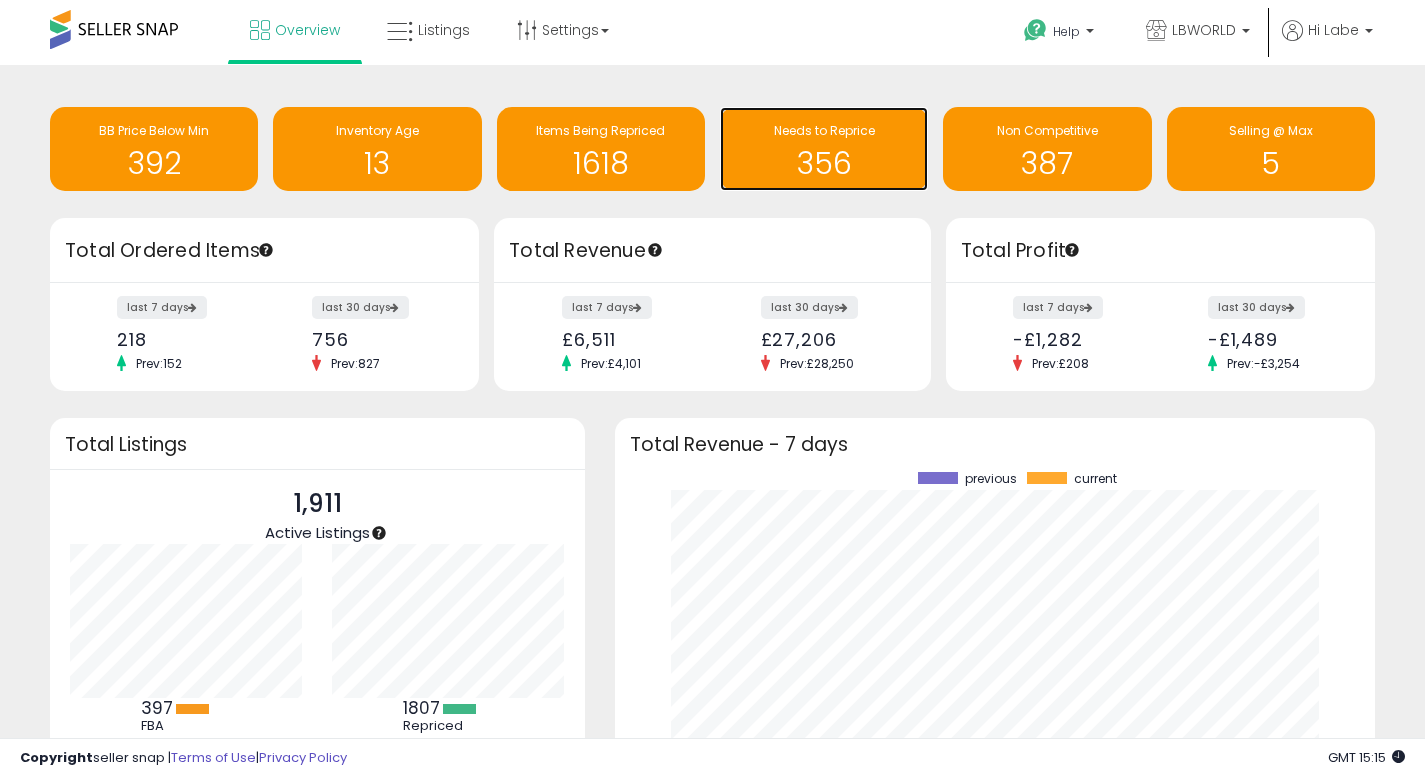 click on "356" at bounding box center (824, 163) 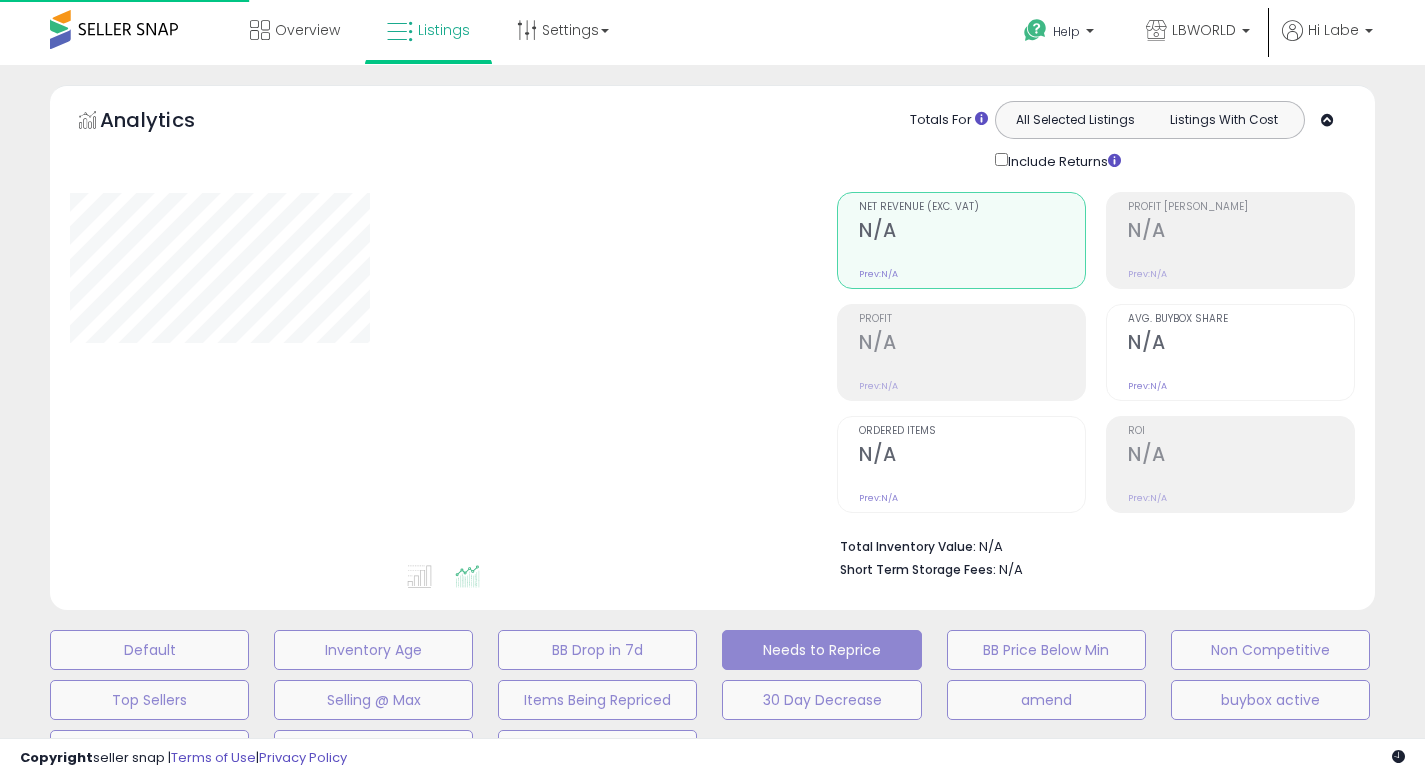 scroll, scrollTop: 0, scrollLeft: 0, axis: both 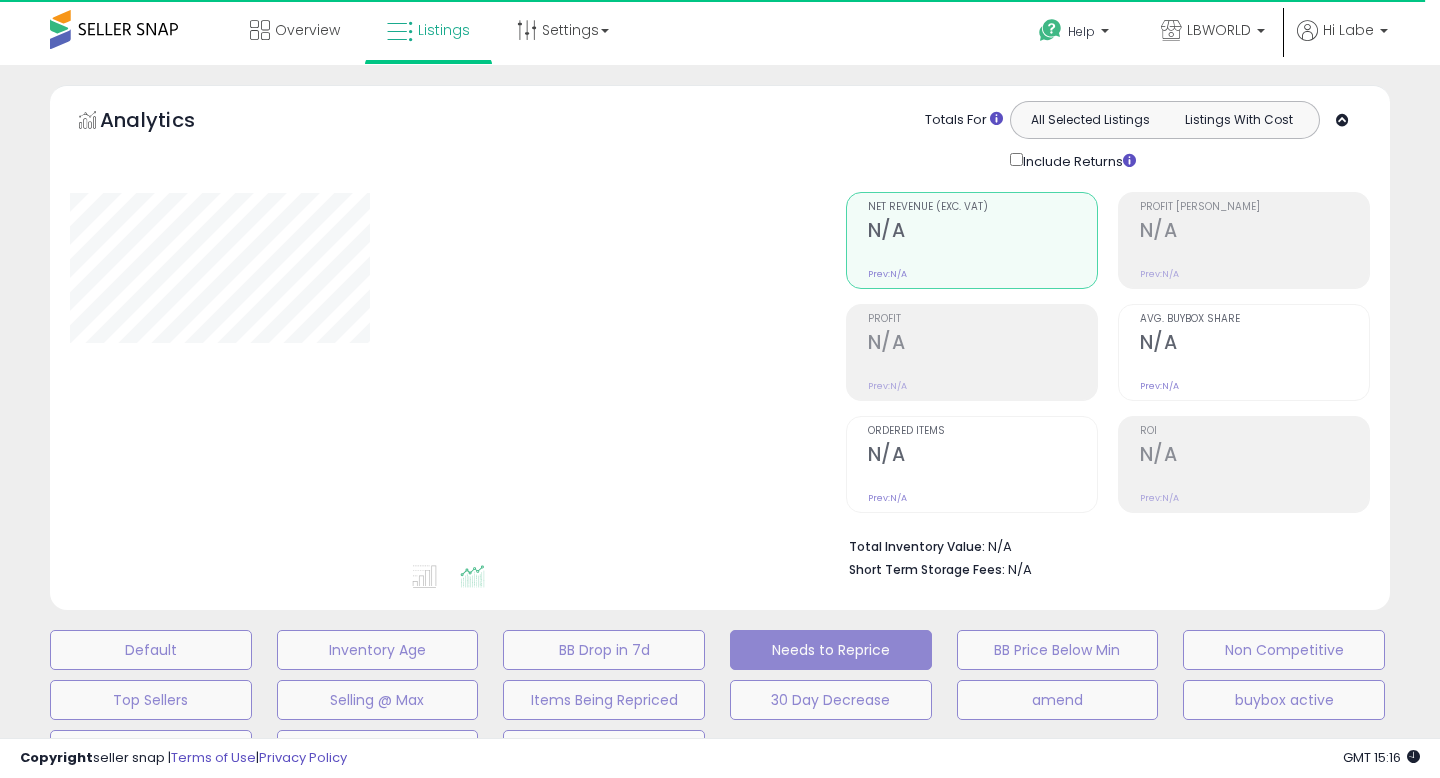 select on "**" 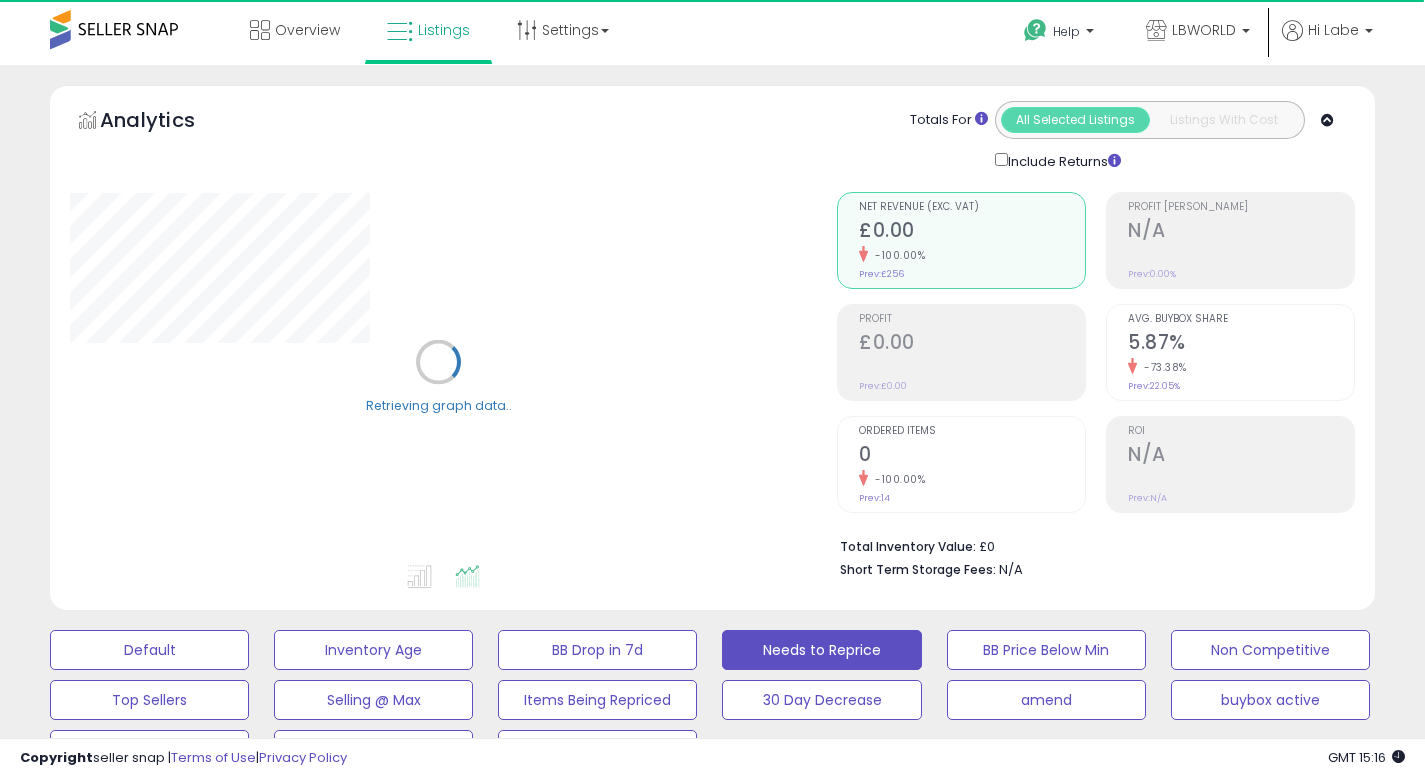 scroll, scrollTop: 106, scrollLeft: 0, axis: vertical 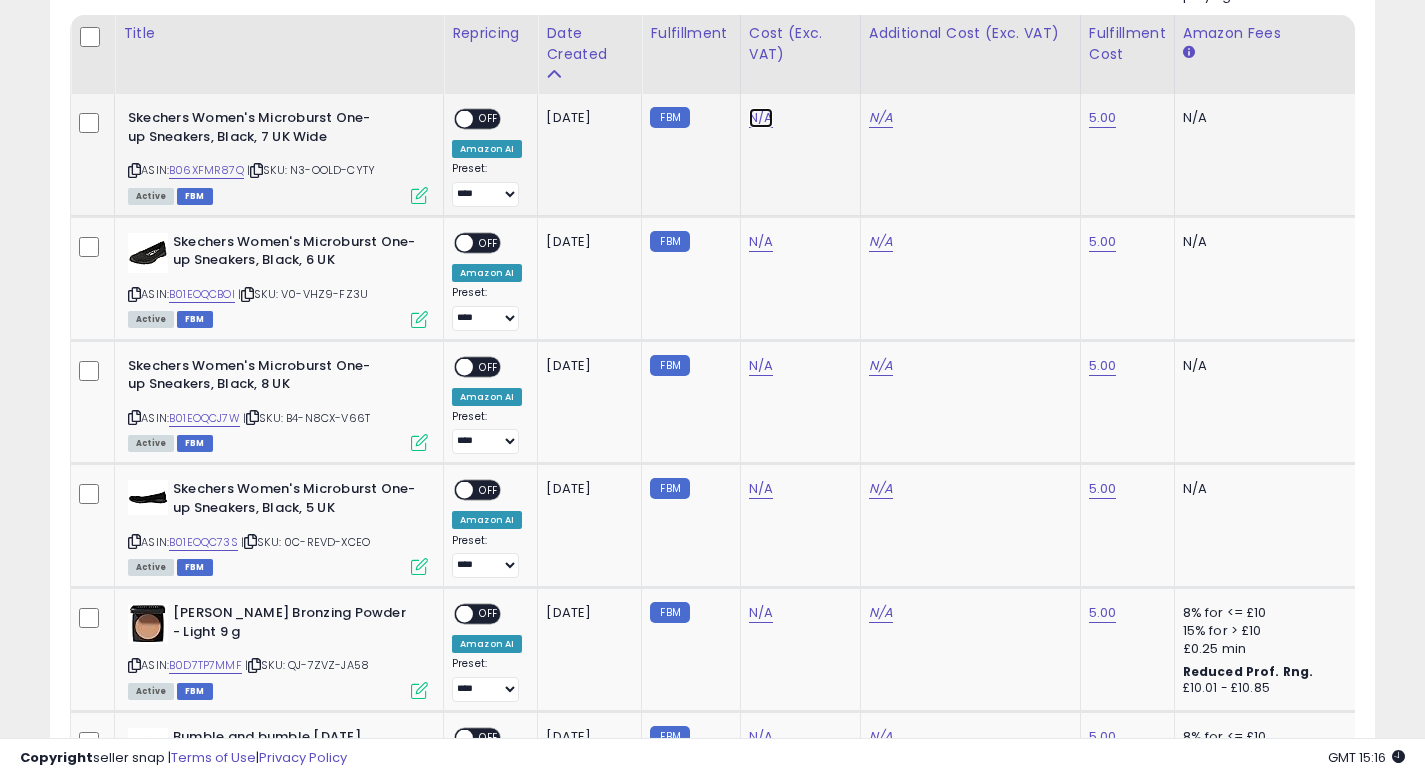 click on "N/A" at bounding box center [761, 118] 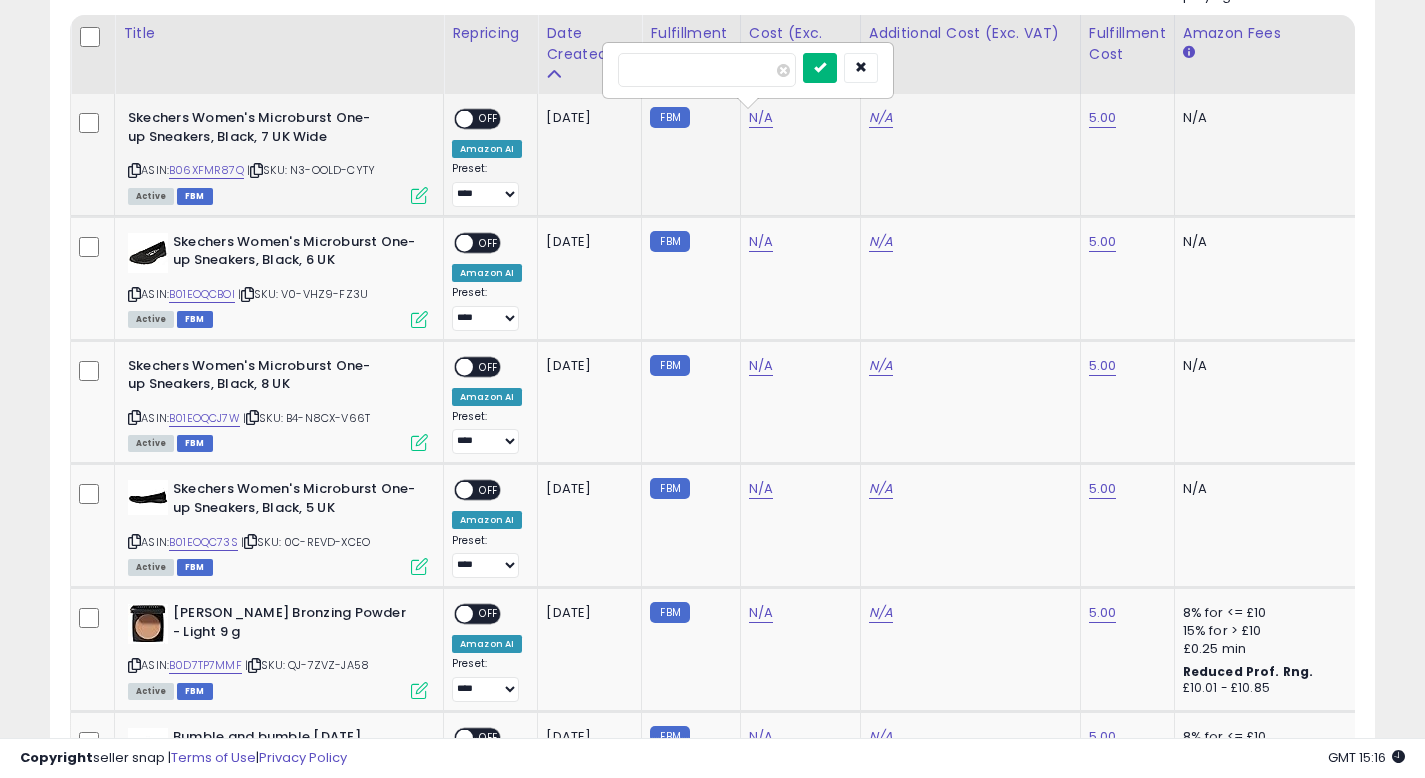 type on "*****" 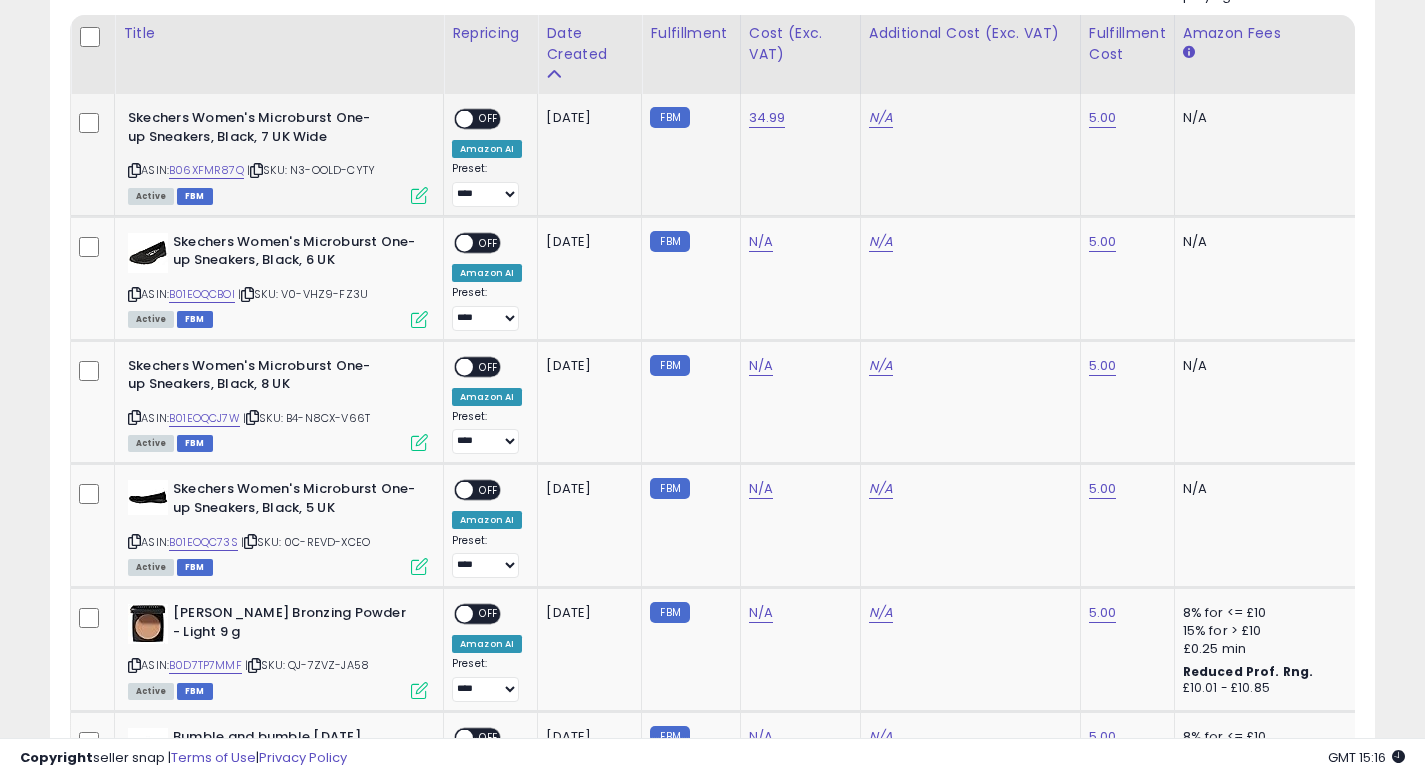 scroll, scrollTop: 0, scrollLeft: 189, axis: horizontal 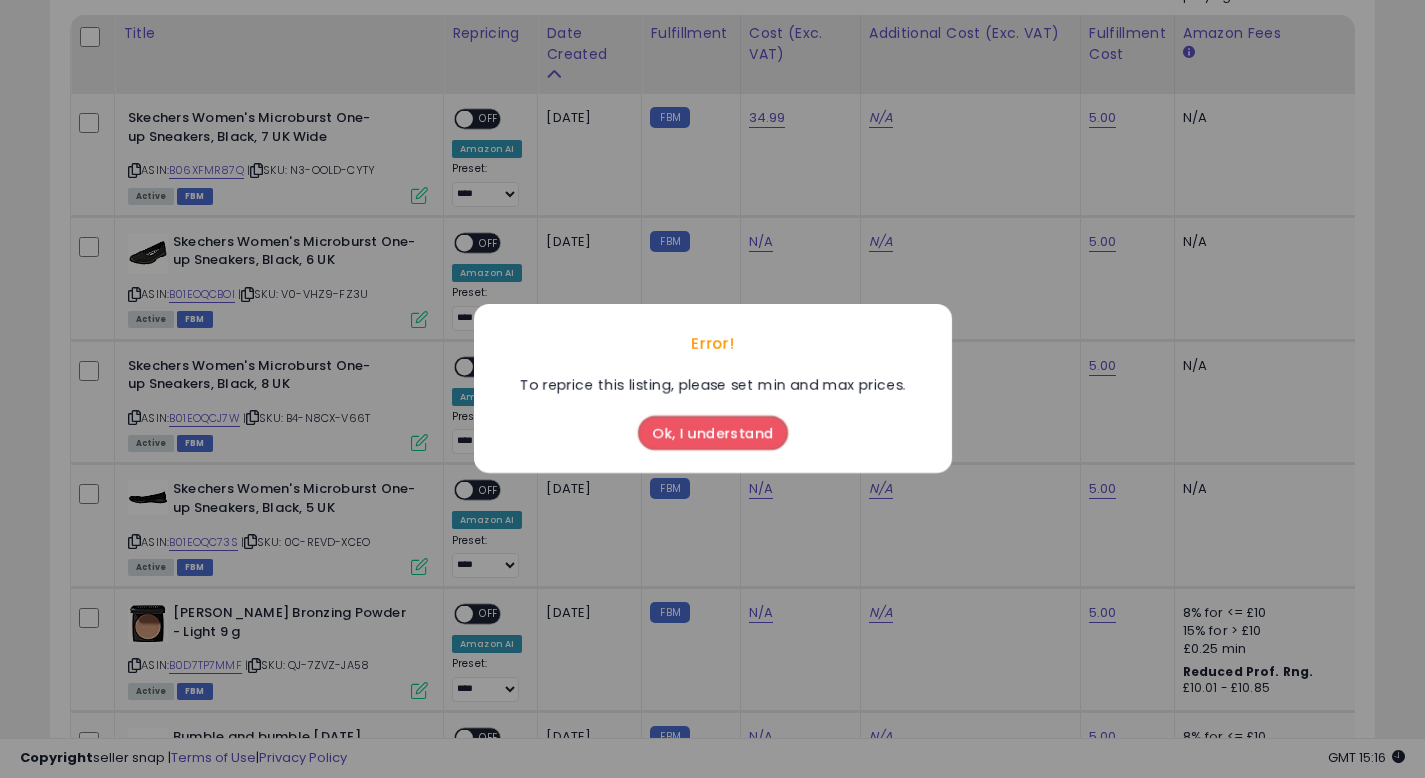 click on "Ok, I understand" at bounding box center [713, 434] 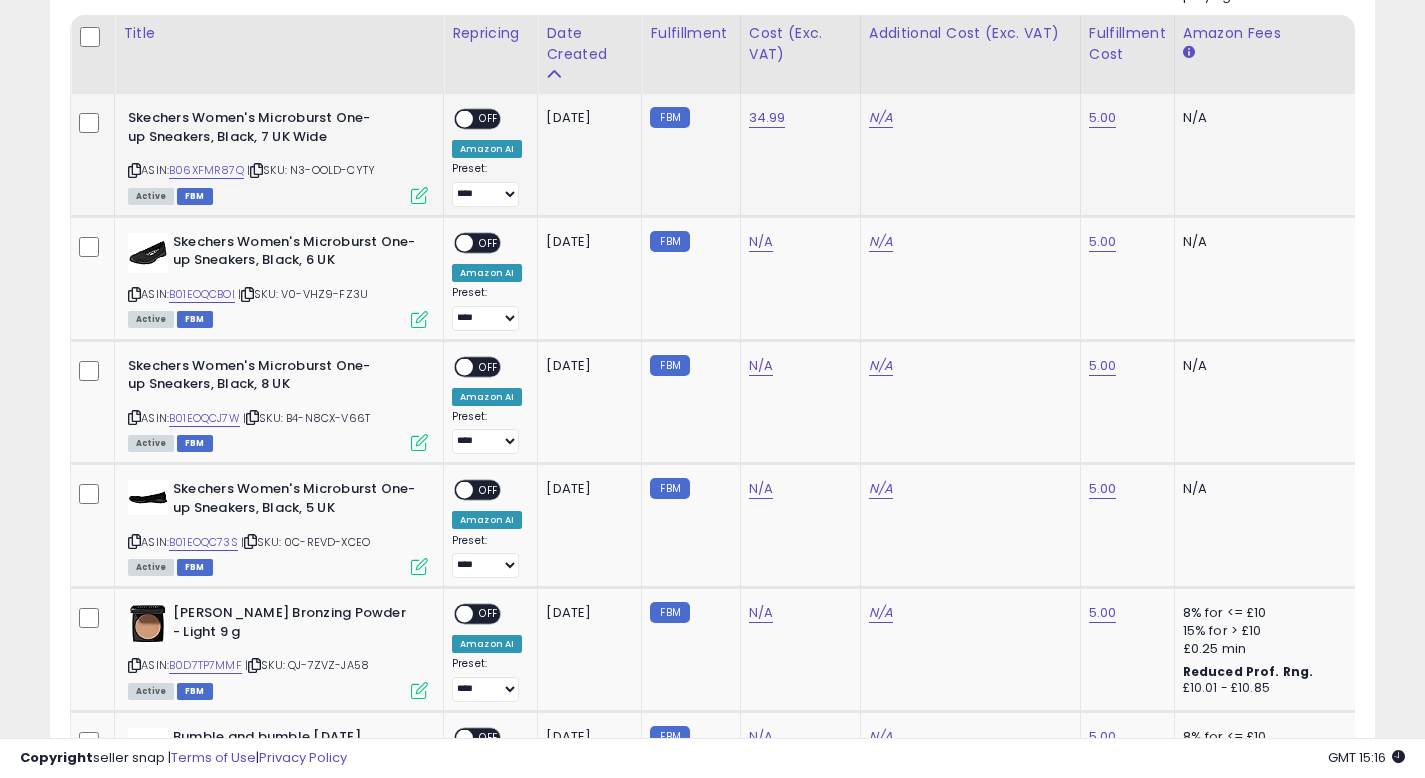 click on "ON   OFF" at bounding box center (477, 119) 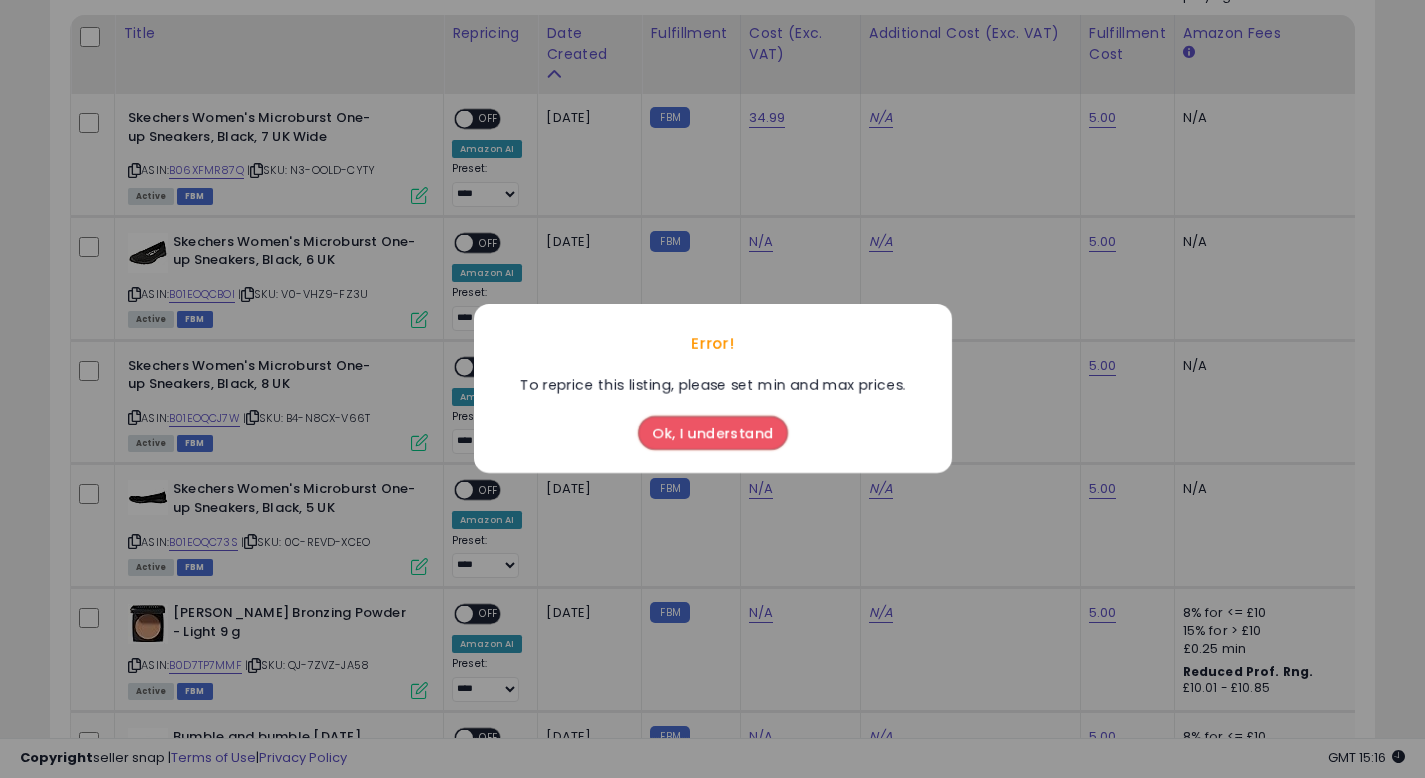 click on "Ok, I understand" at bounding box center [713, 434] 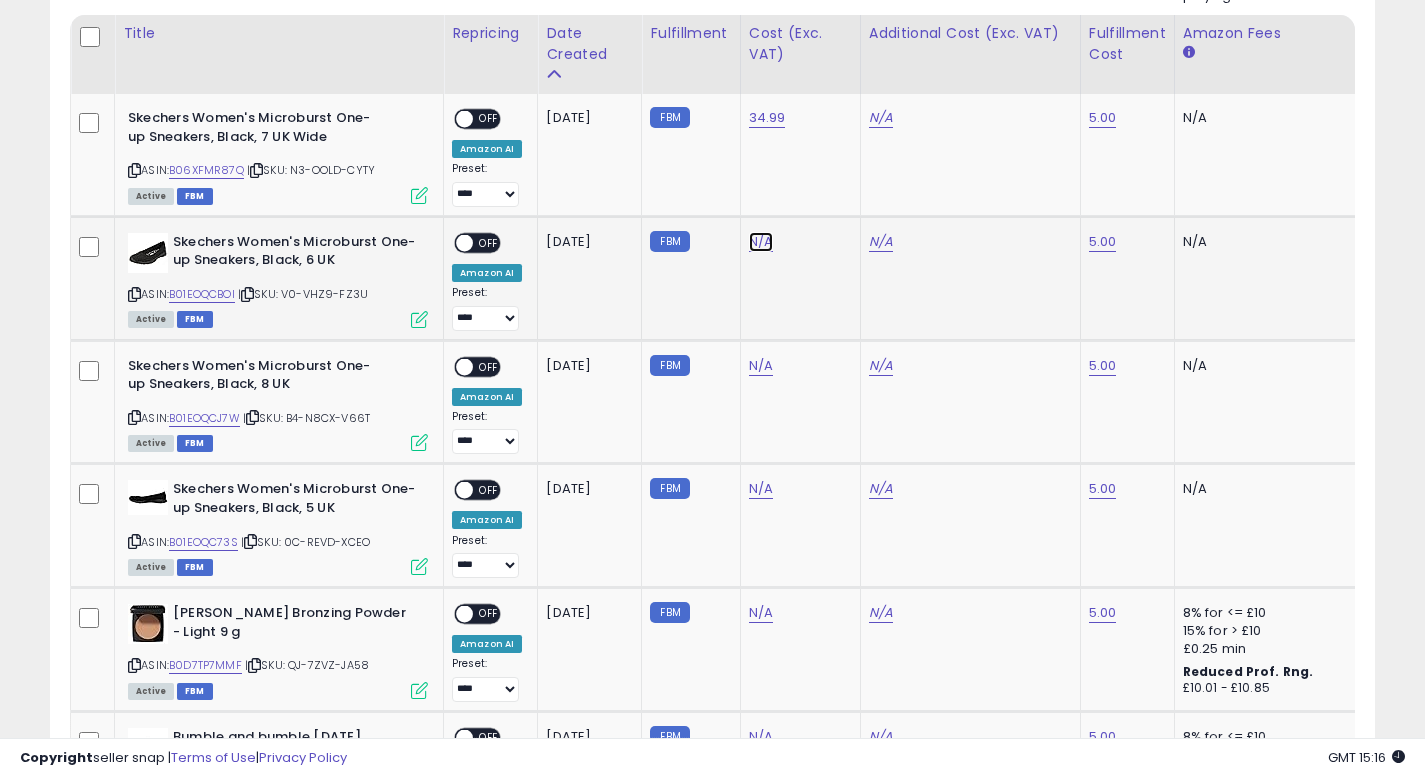 click on "N/A" at bounding box center (761, 242) 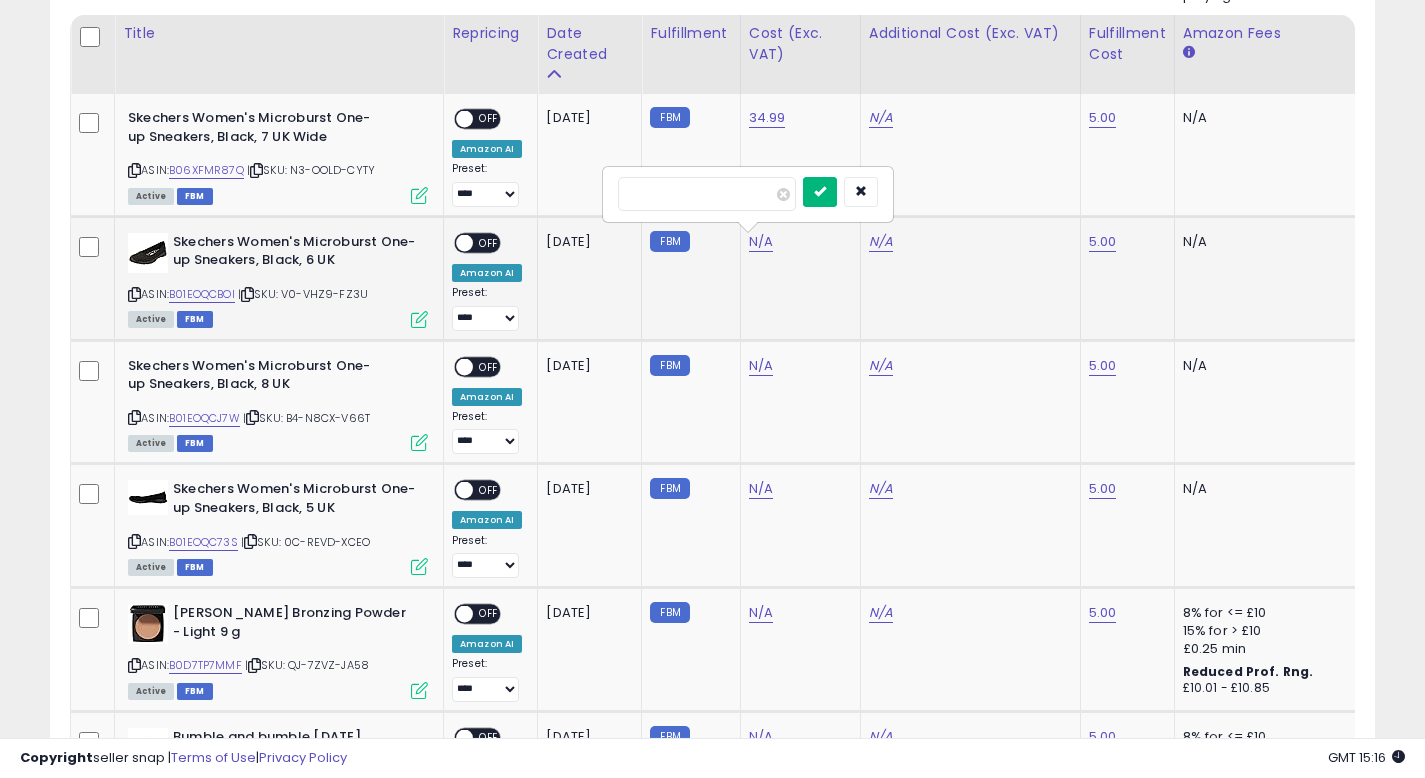 type on "*****" 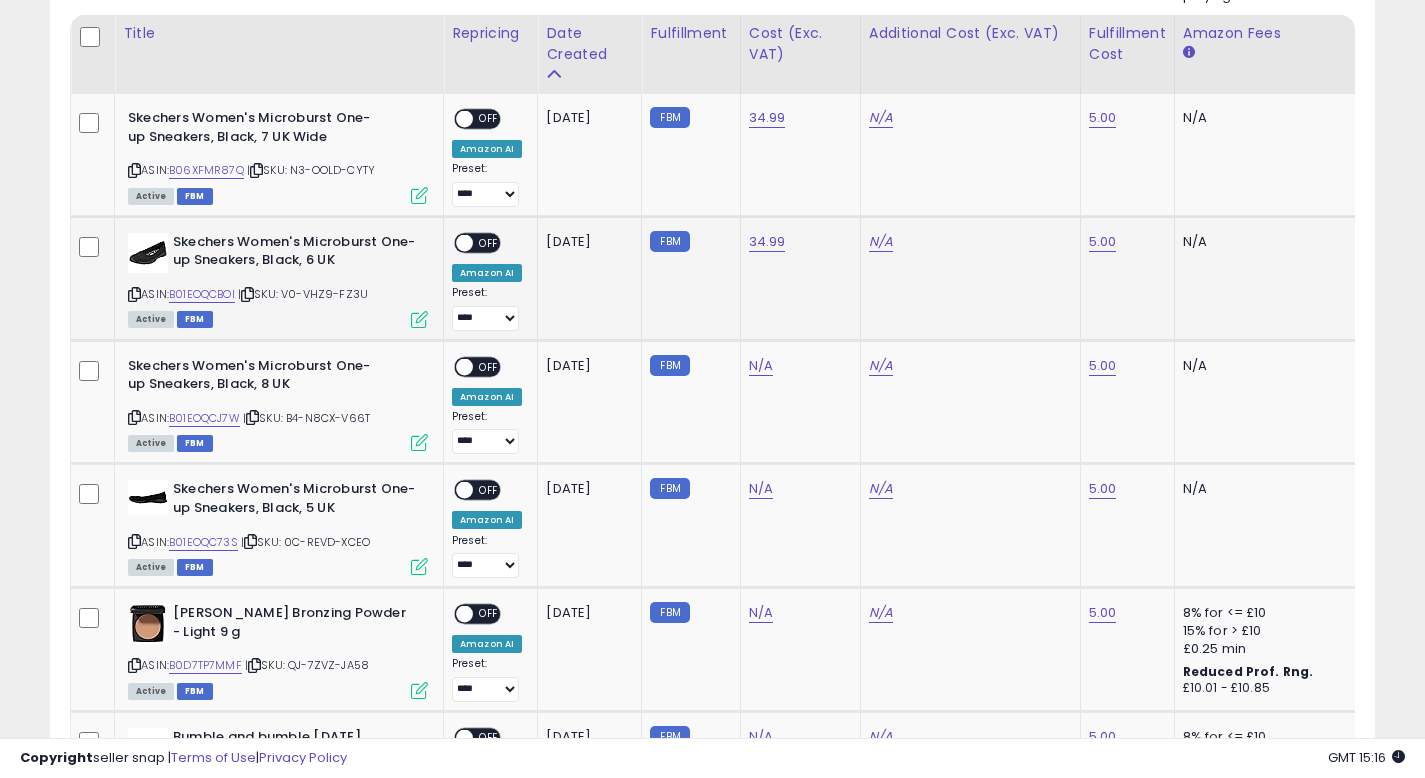 click on "OFF" at bounding box center [489, 242] 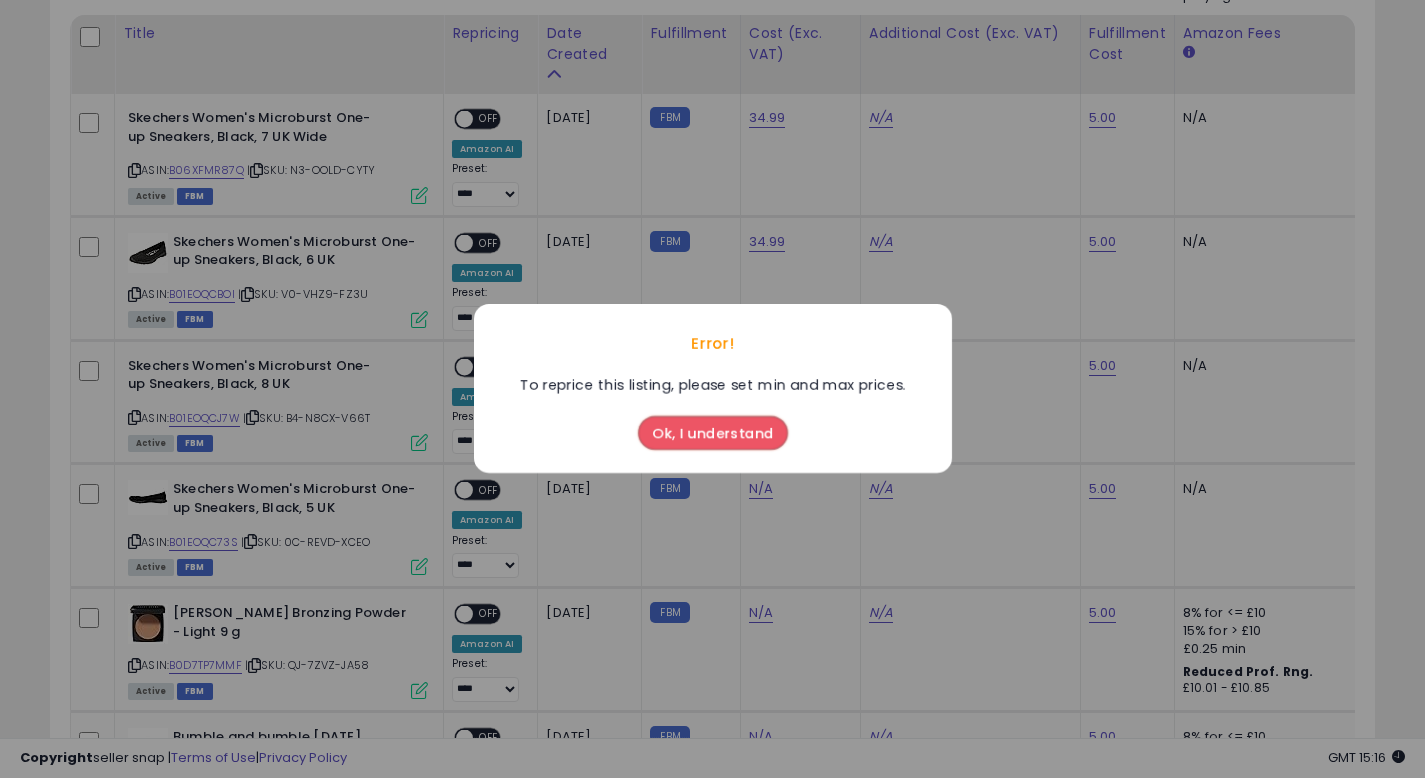 click on "Ok, I understand" at bounding box center [713, 434] 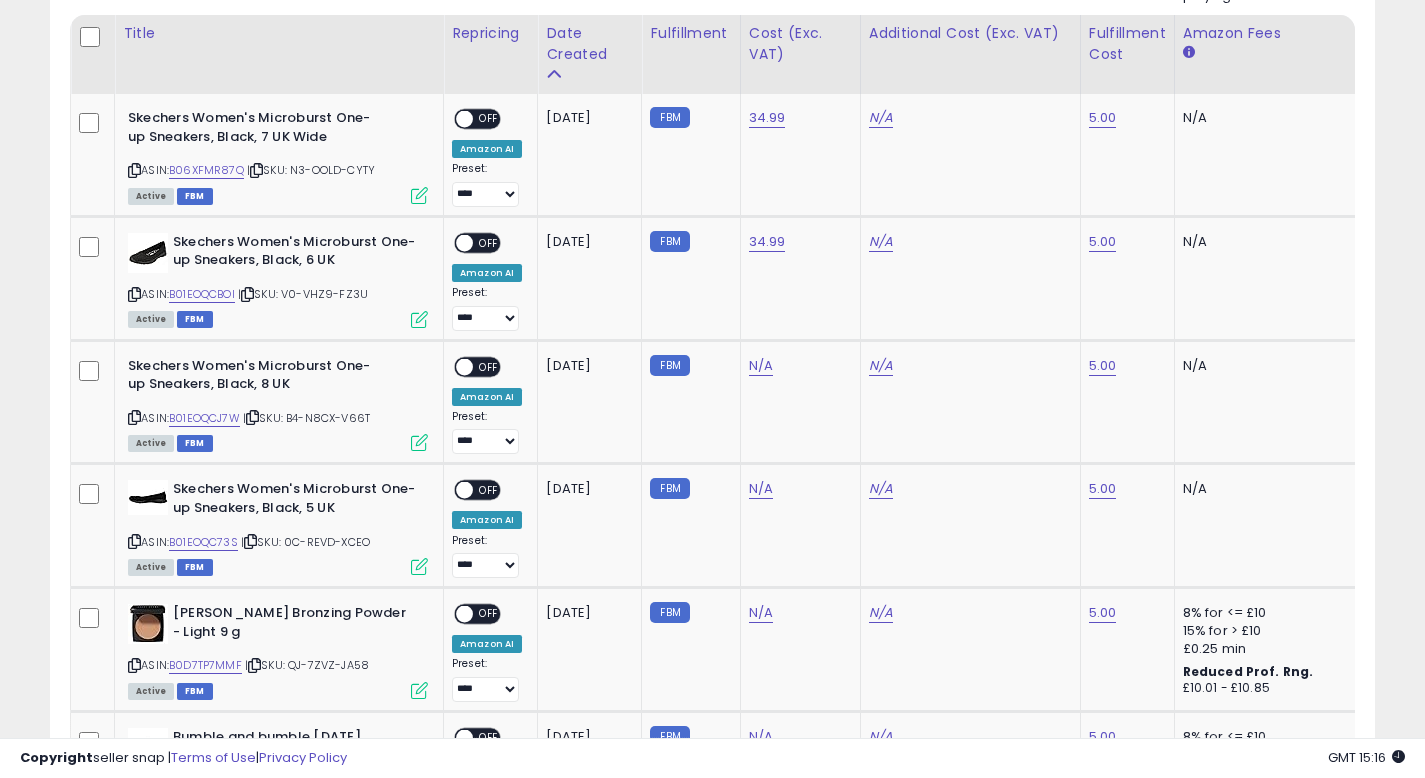 type 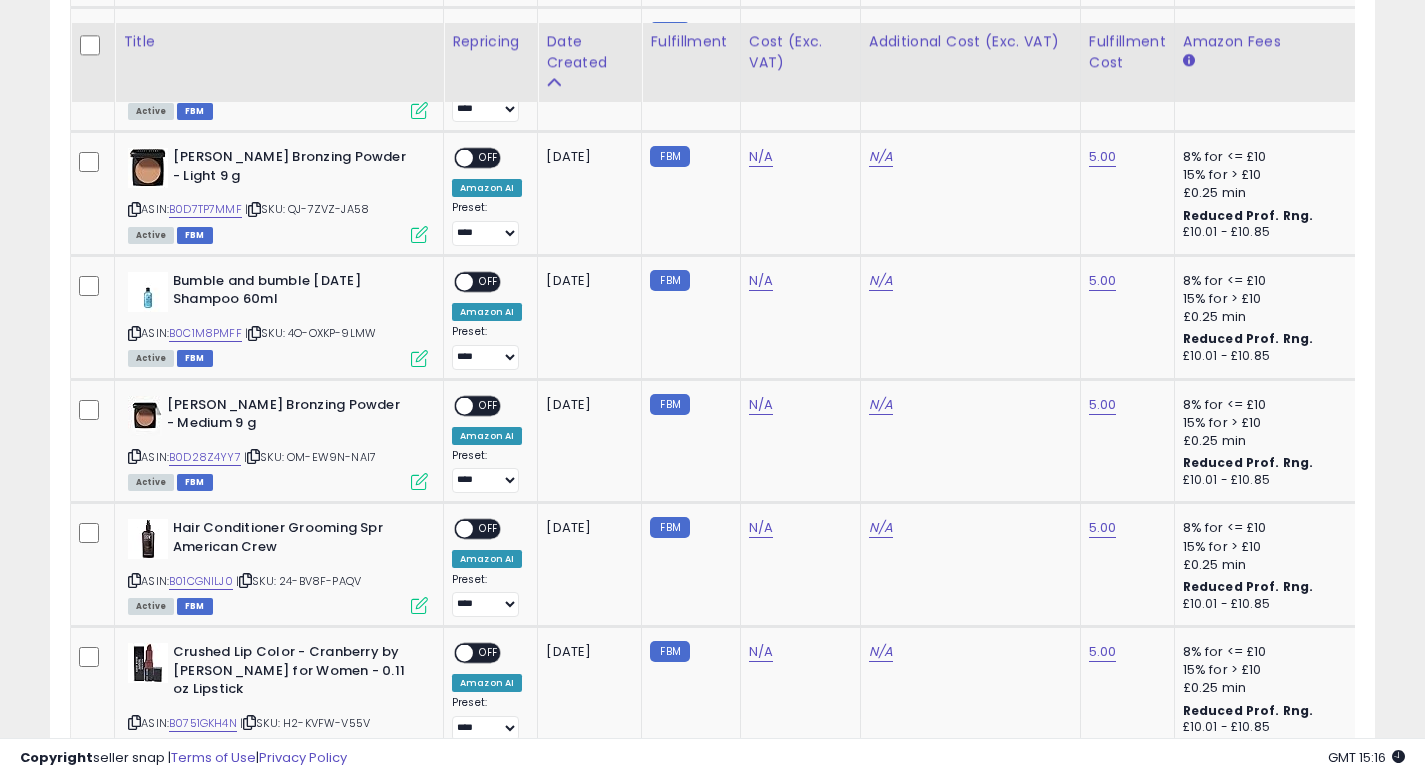 scroll, scrollTop: 1486, scrollLeft: 0, axis: vertical 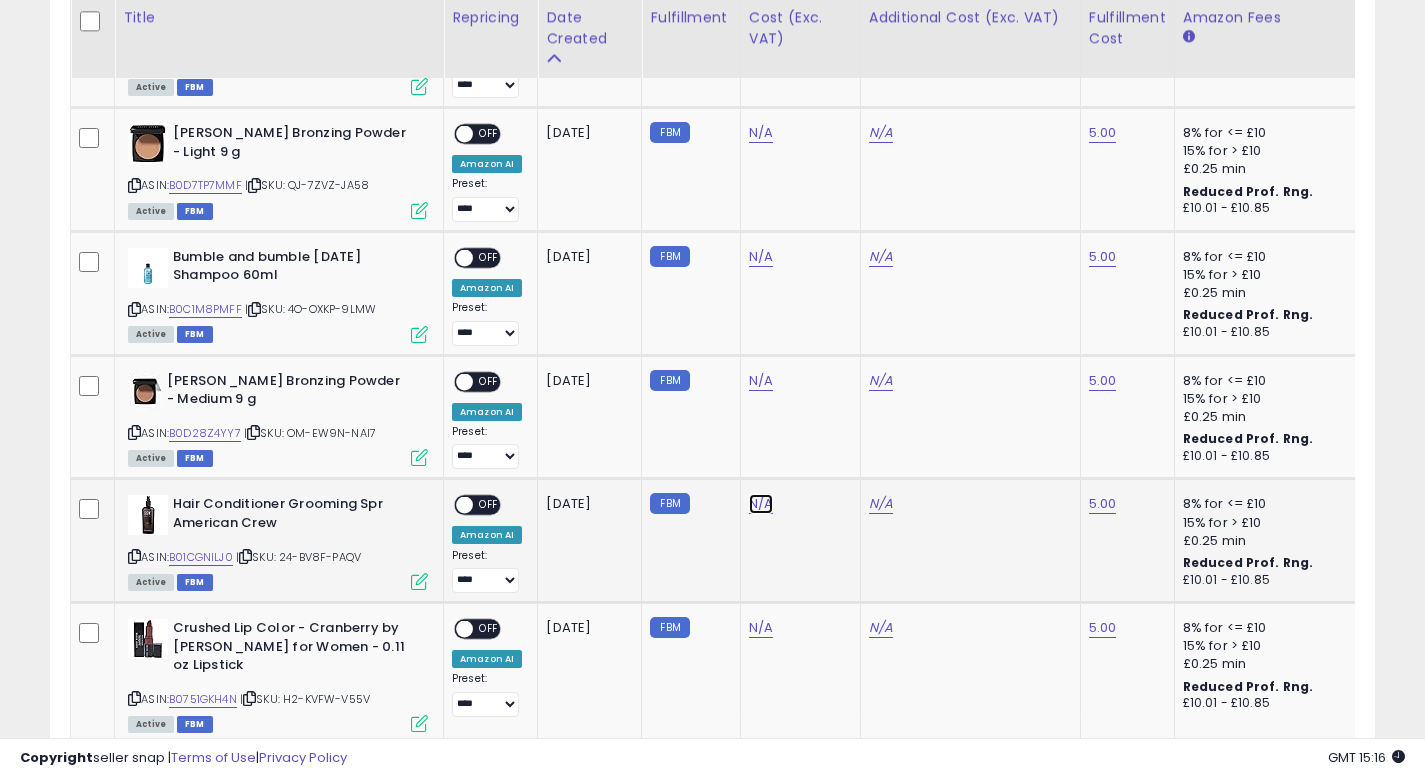 click on "N/A" at bounding box center [761, -114] 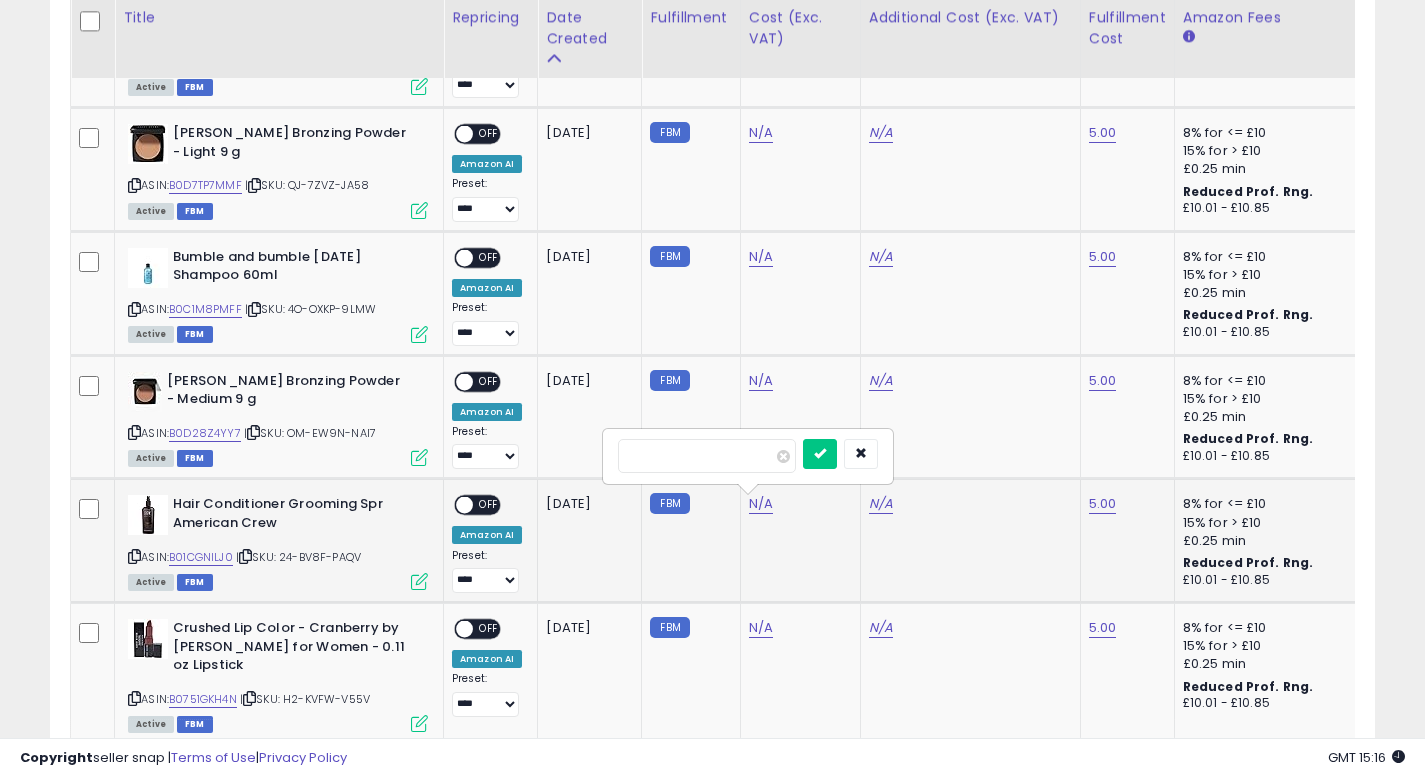 type on "*" 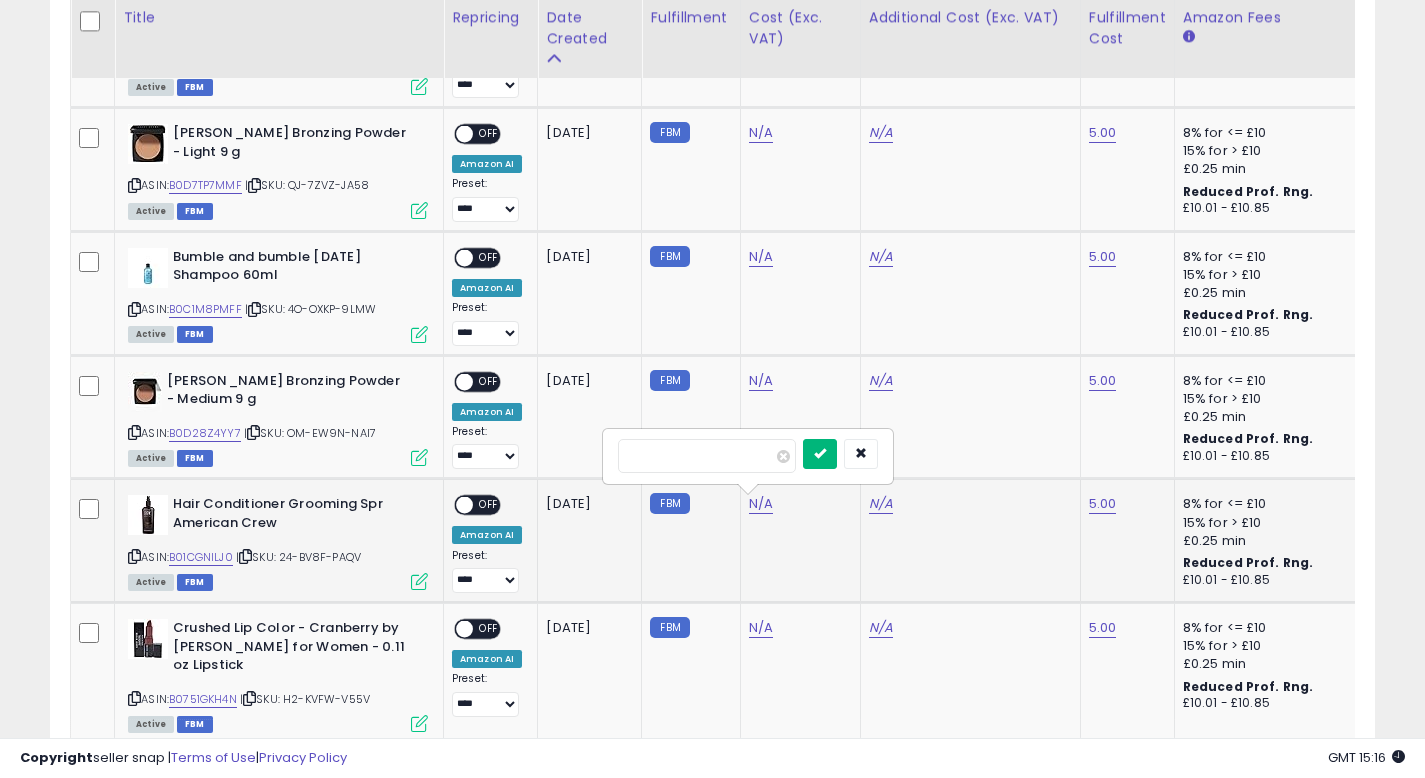 type on "**" 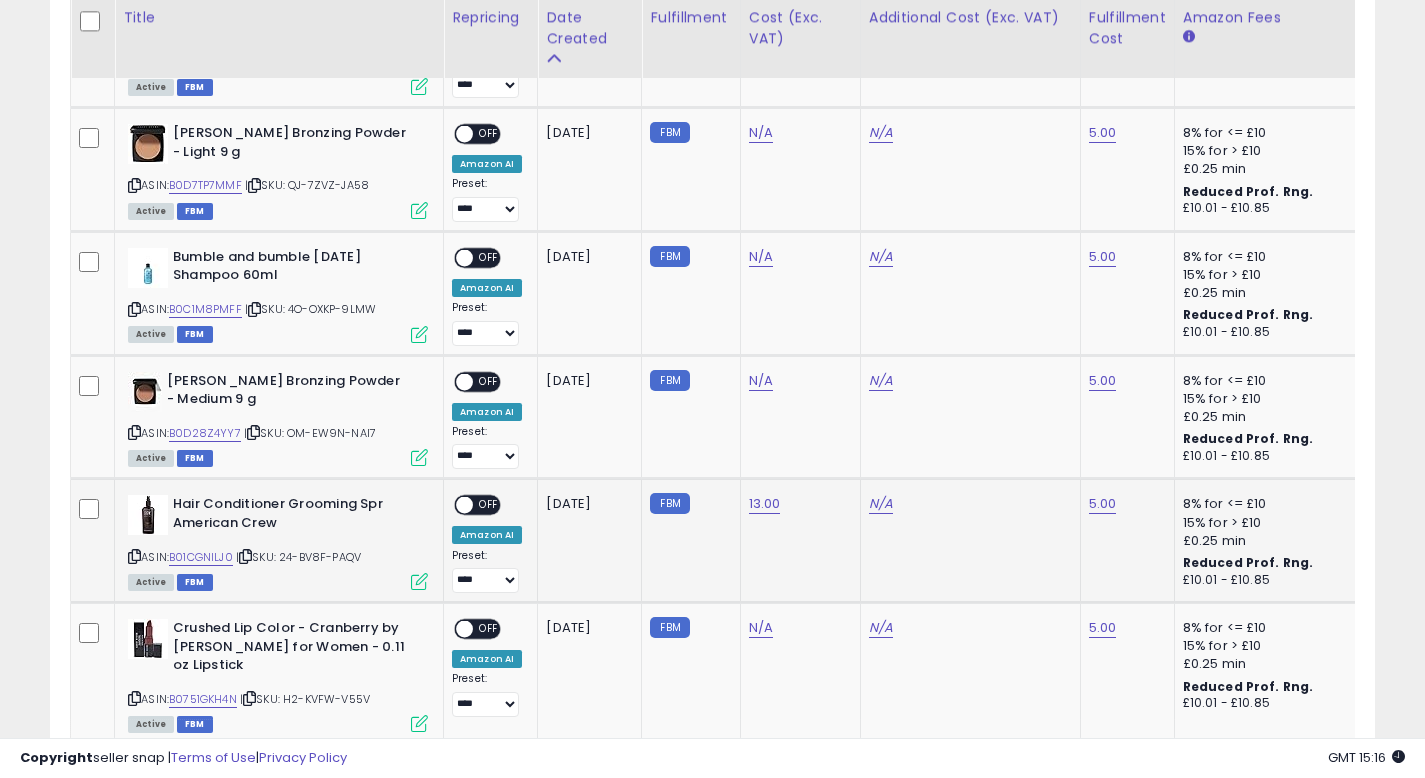 scroll, scrollTop: 0, scrollLeft: 102, axis: horizontal 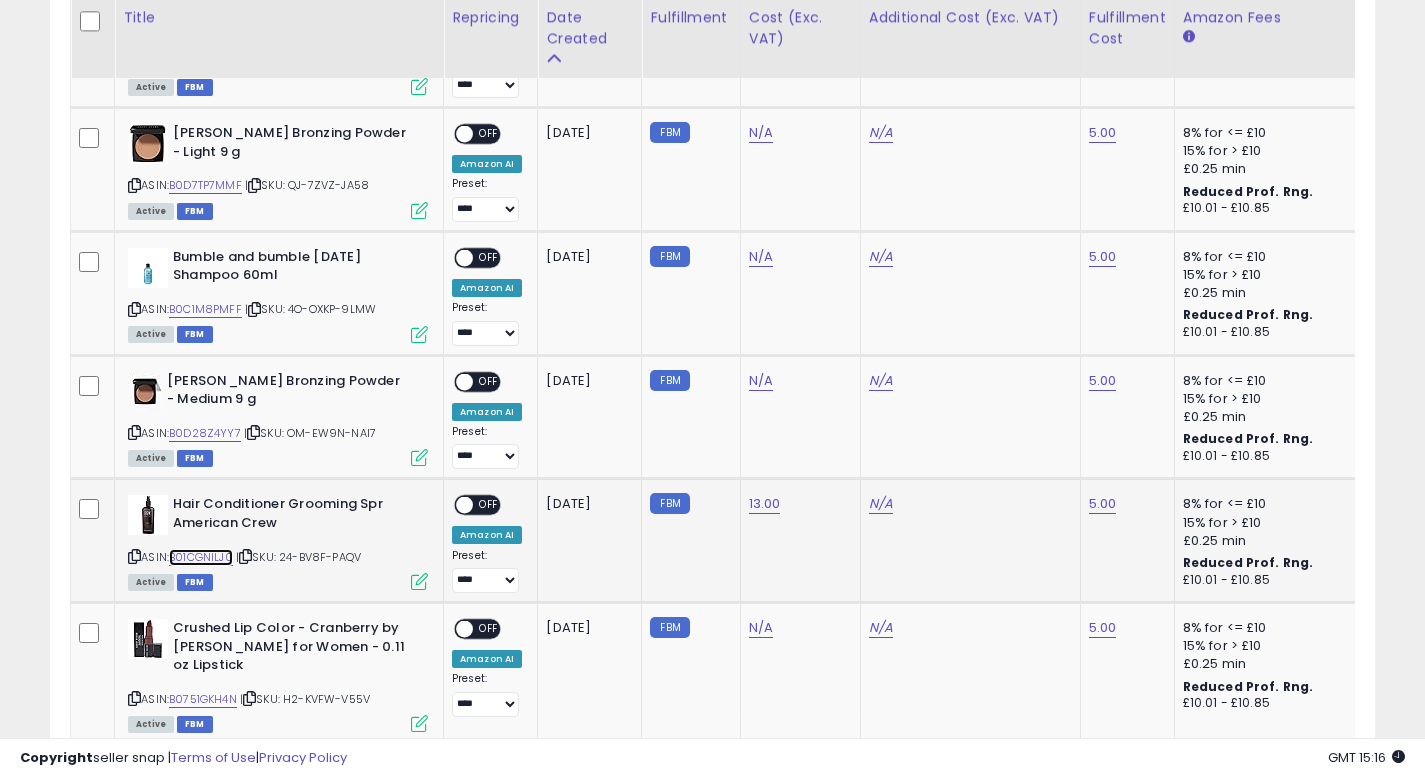 click on "B01CGNILJ0" at bounding box center [201, 557] 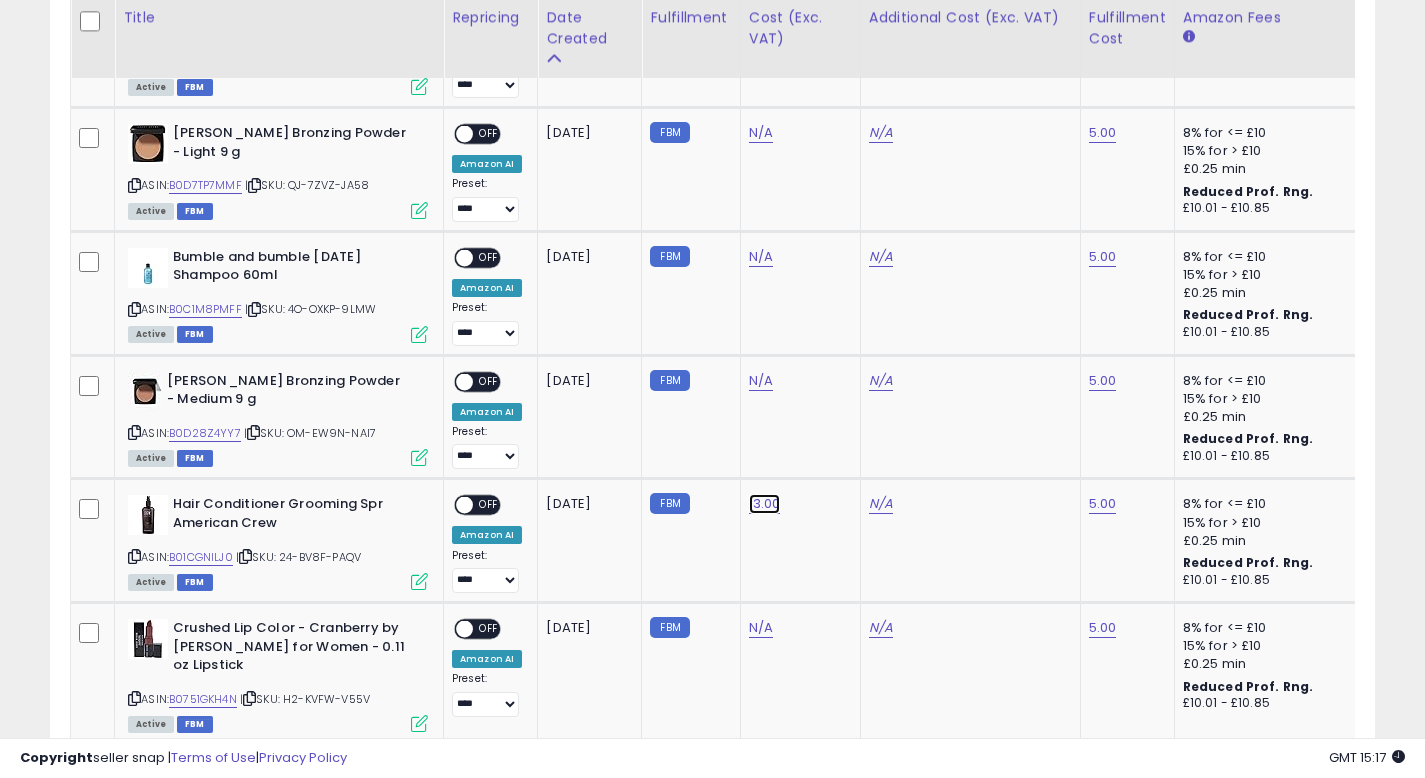 click on "13.00" at bounding box center (767, -362) 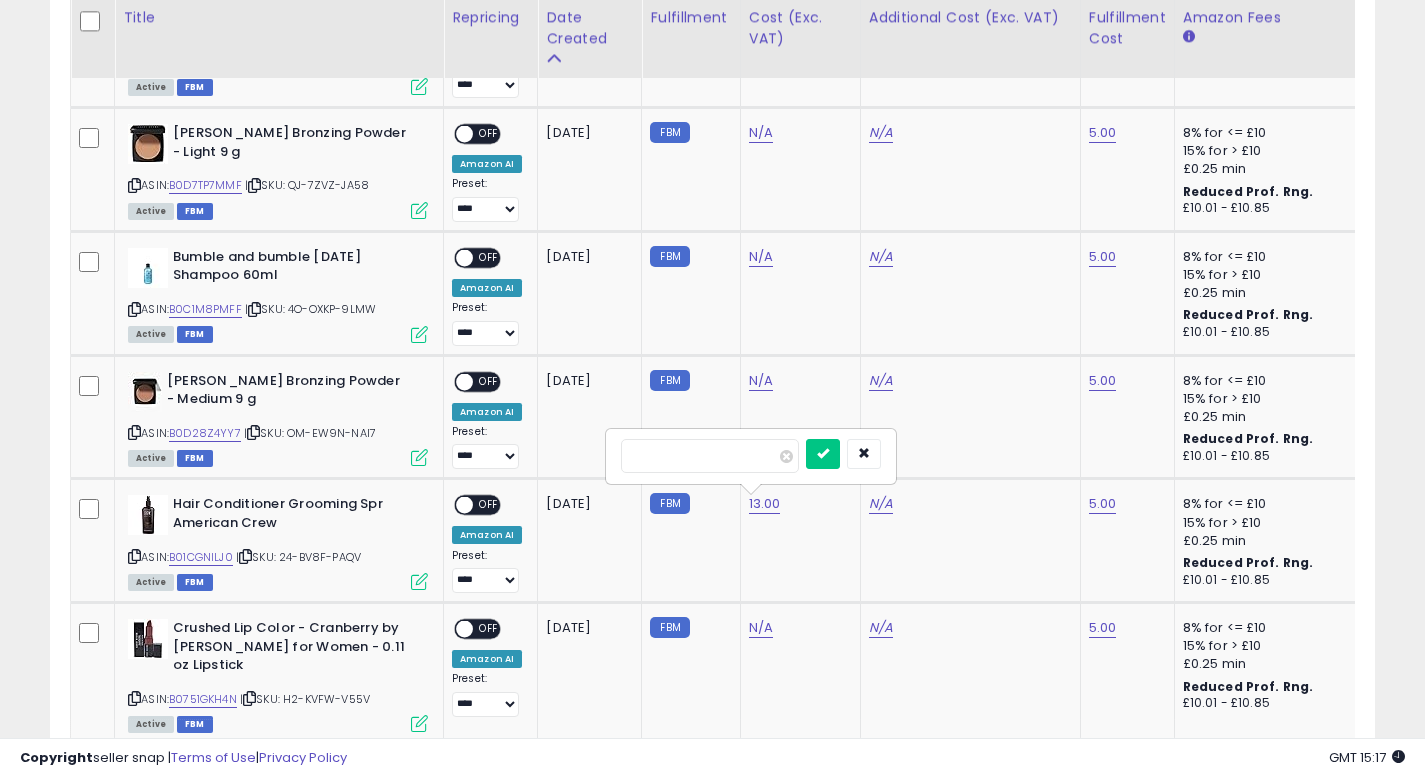type on "*" 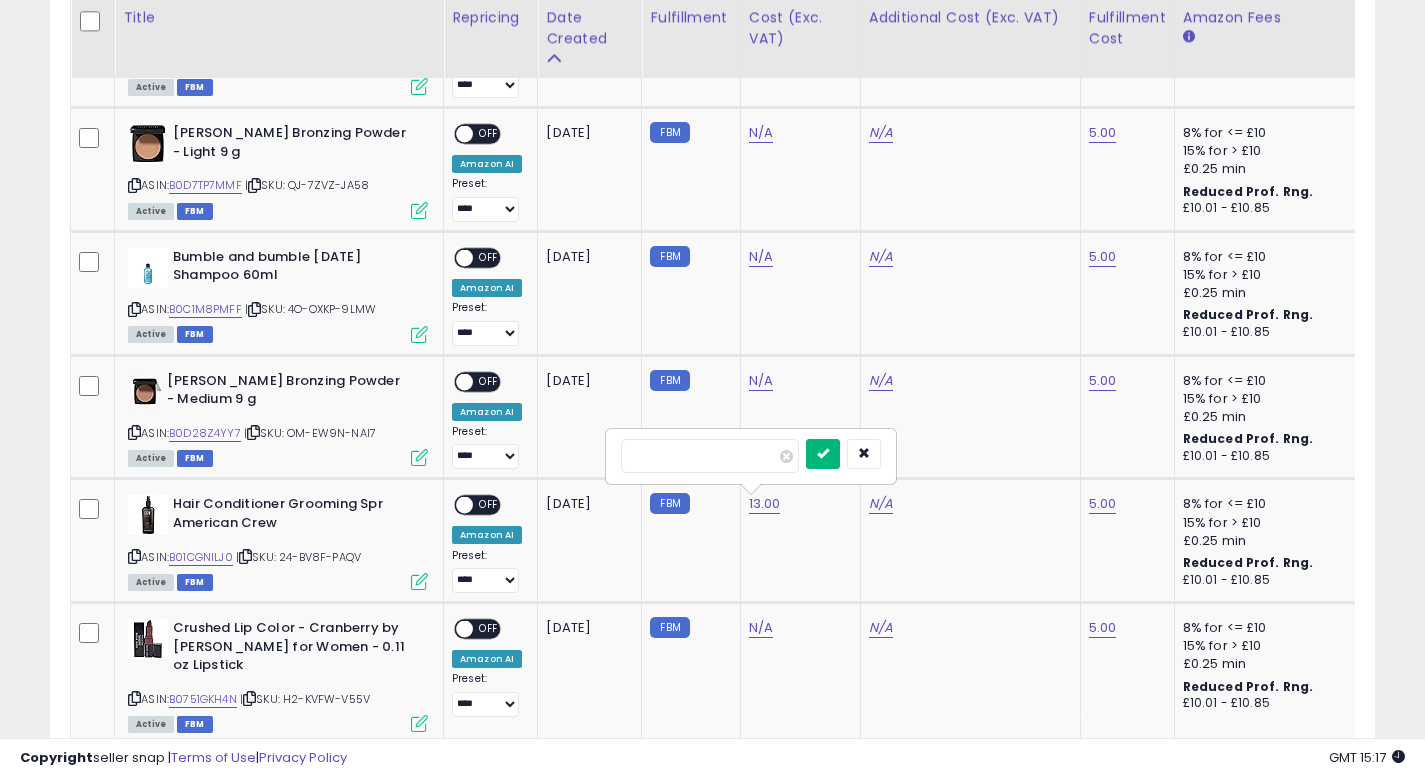 type on "****" 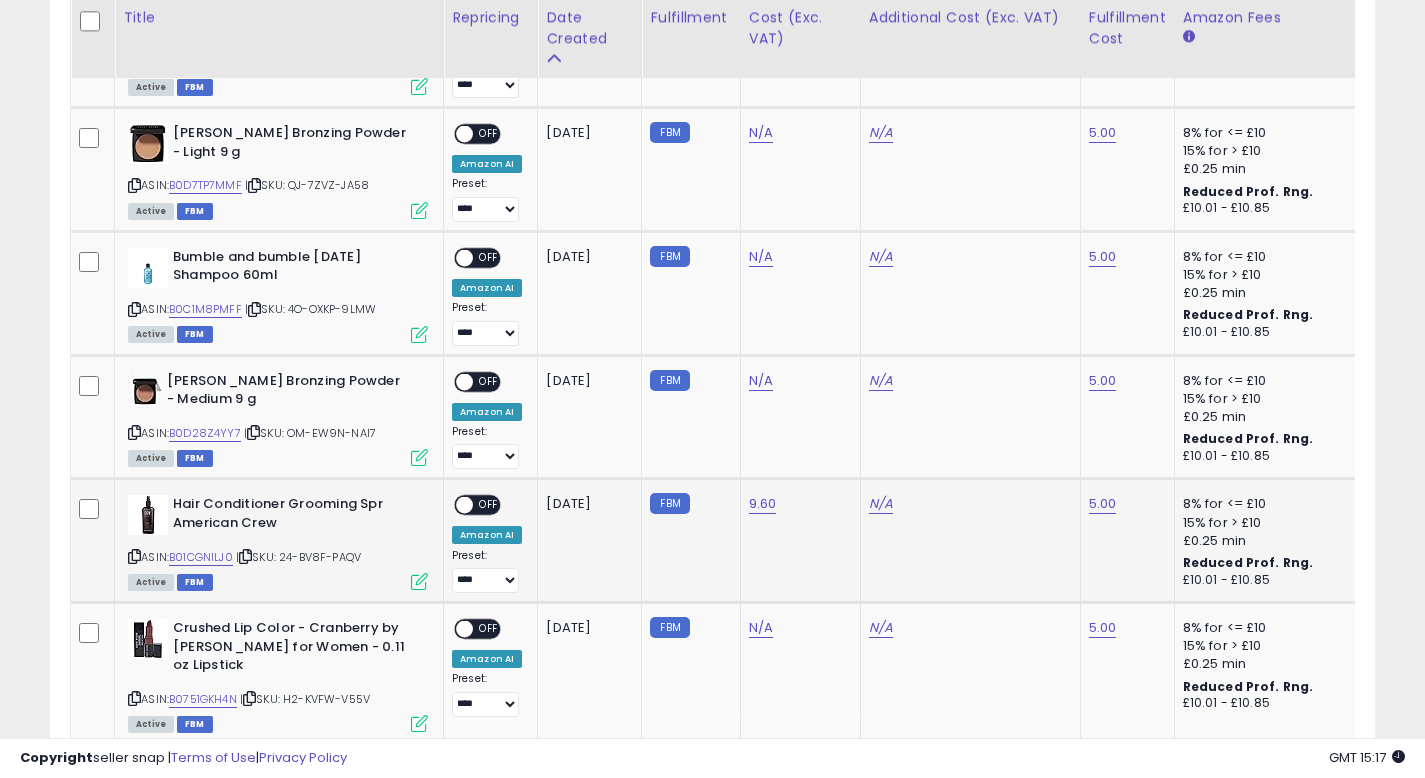 click on "OFF" at bounding box center (489, 505) 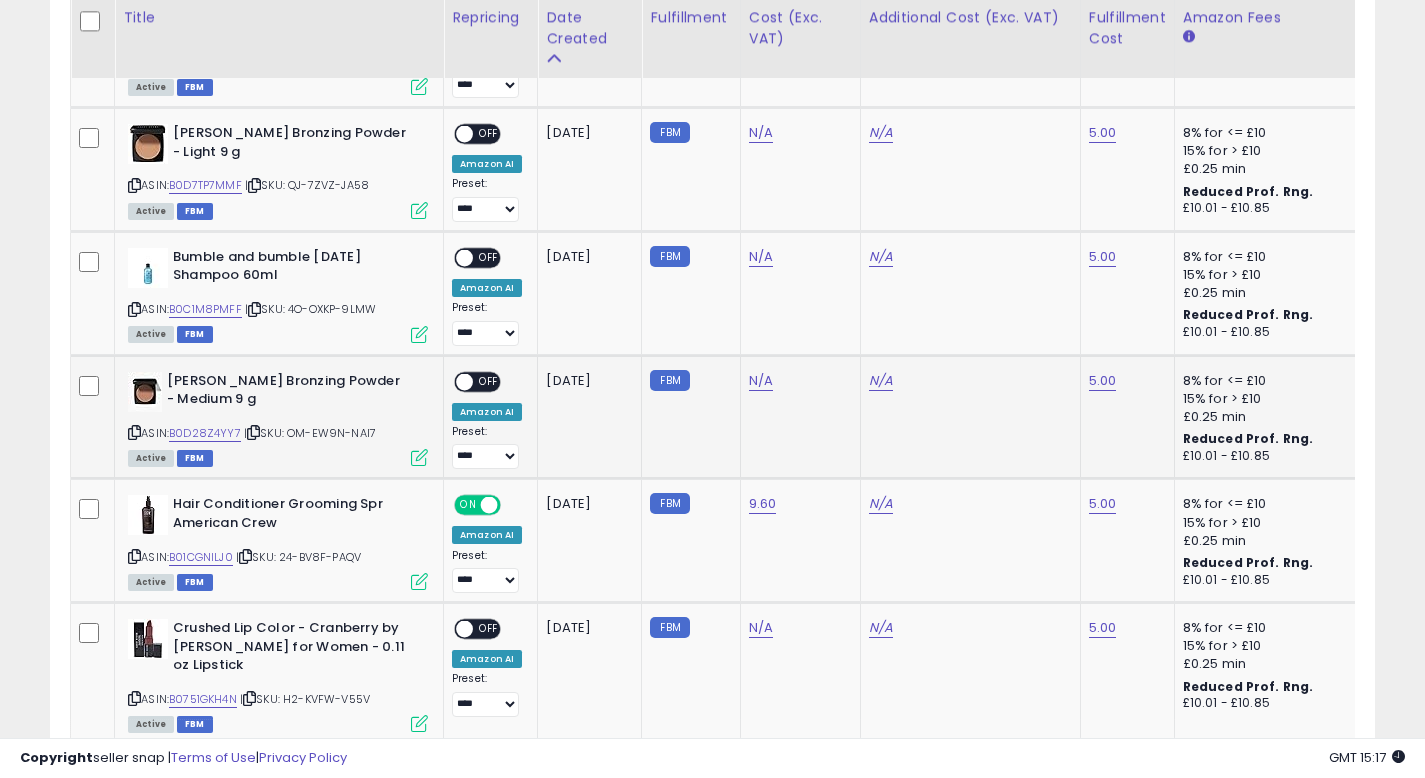 click on "FBM" 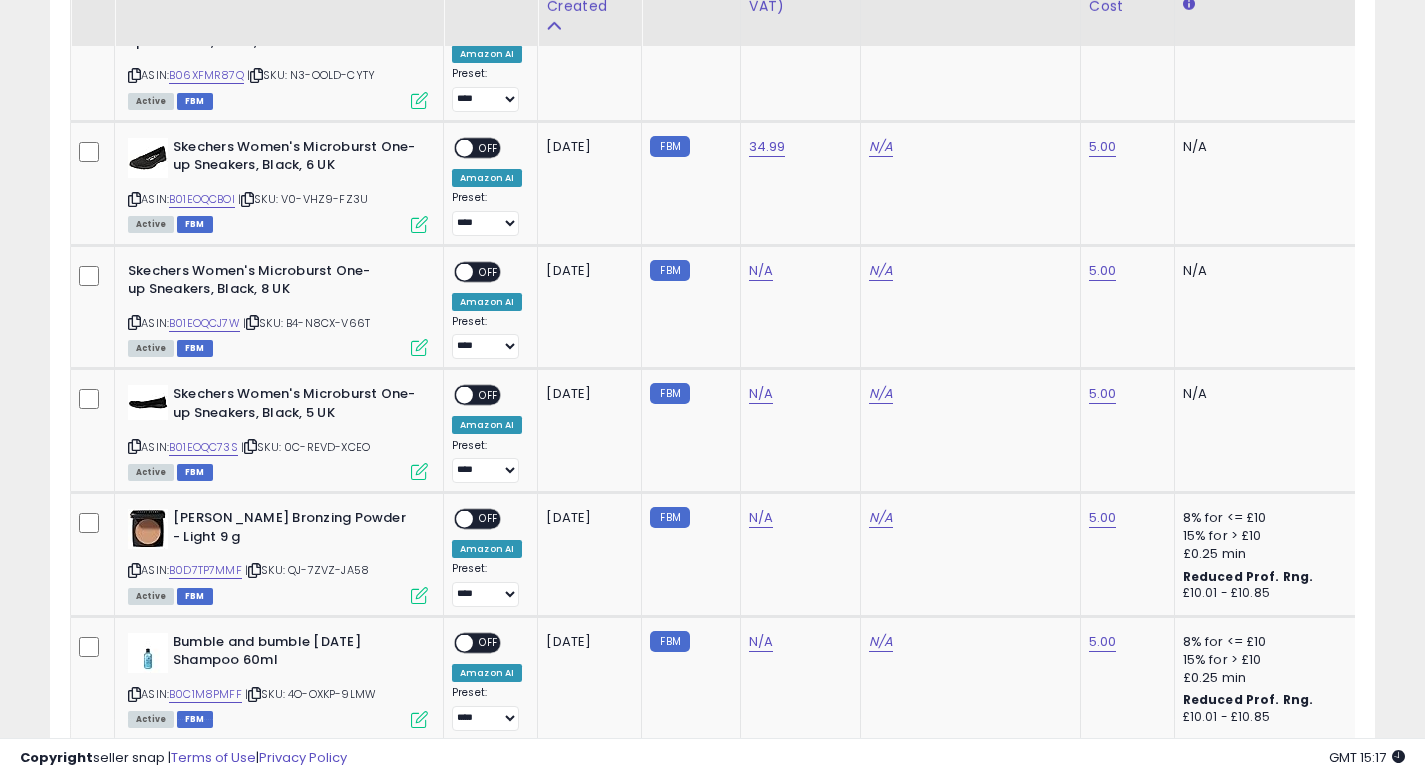 scroll, scrollTop: 1046, scrollLeft: 0, axis: vertical 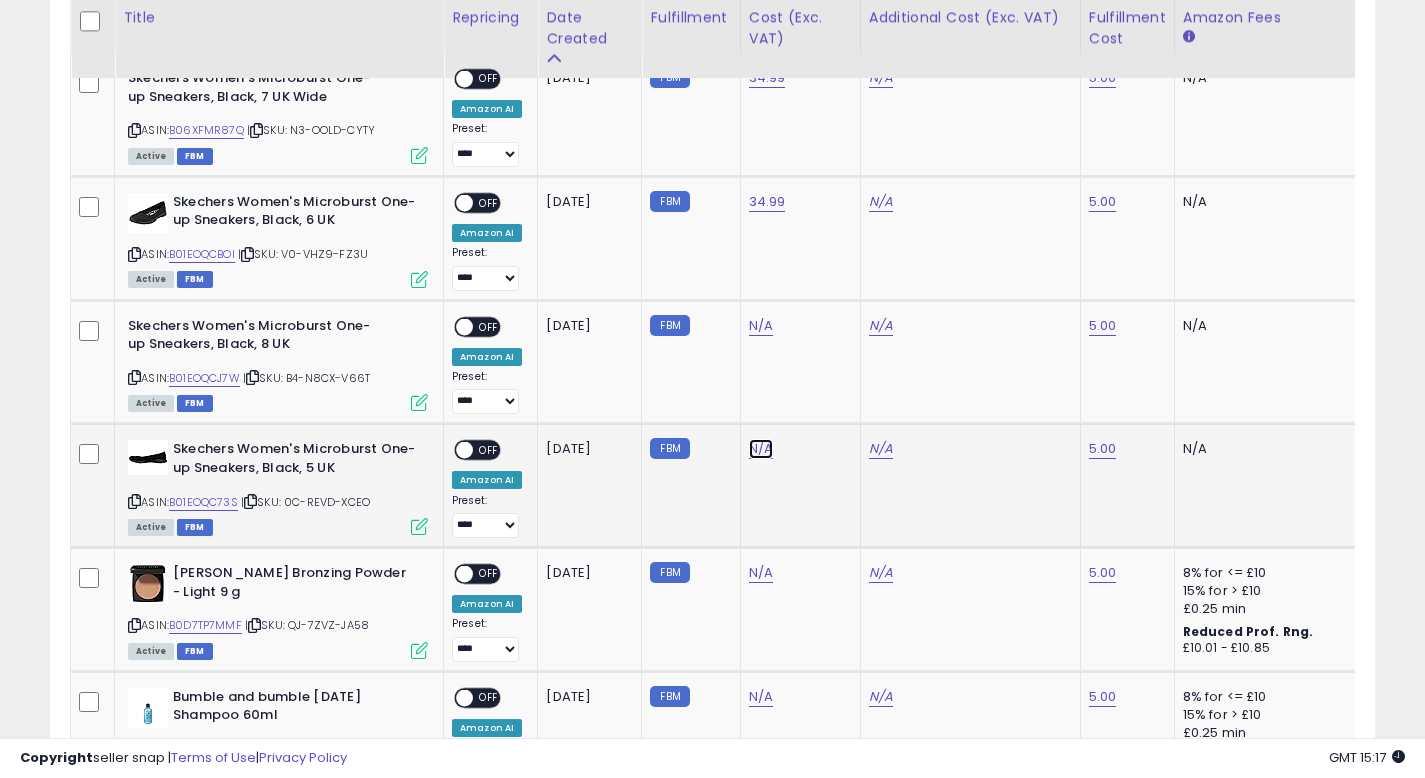 click on "N/A" at bounding box center (761, 326) 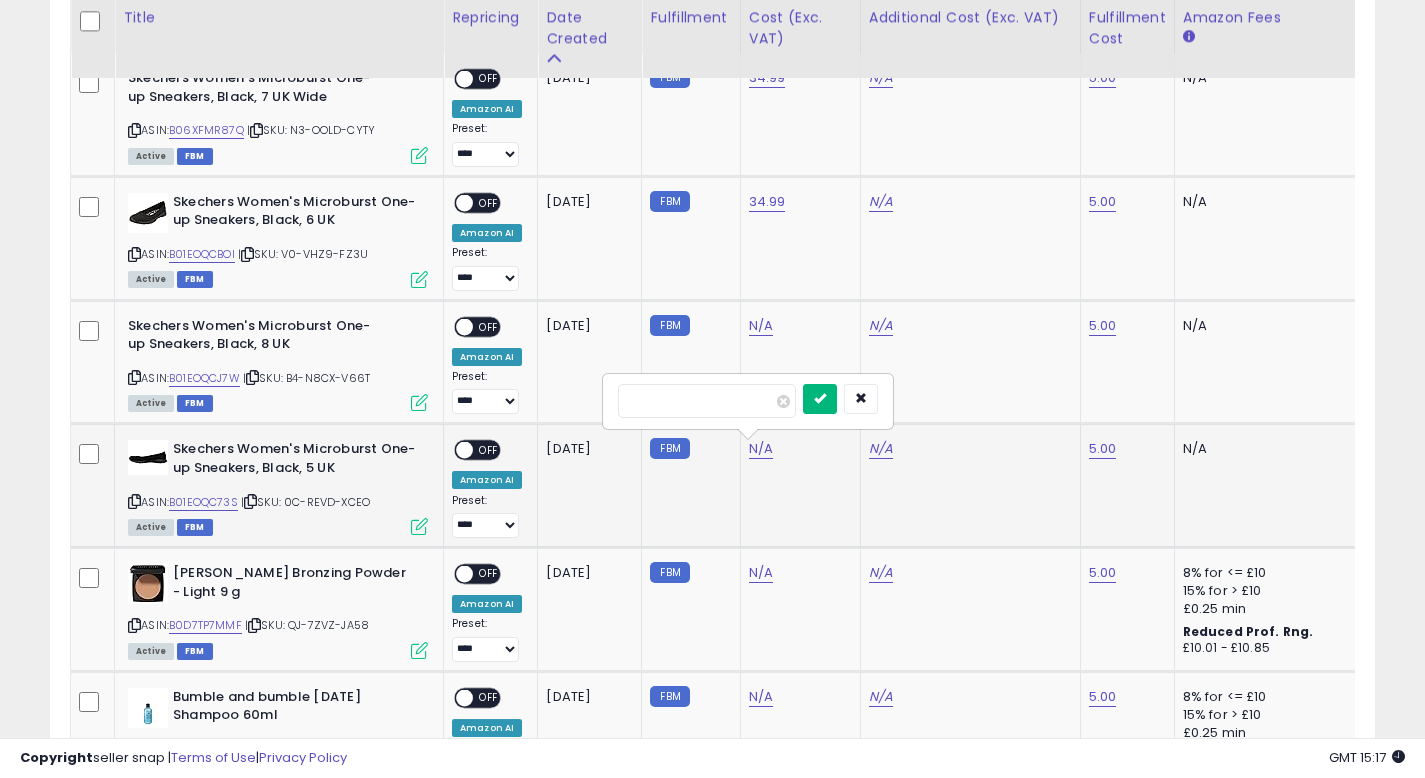 type on "*****" 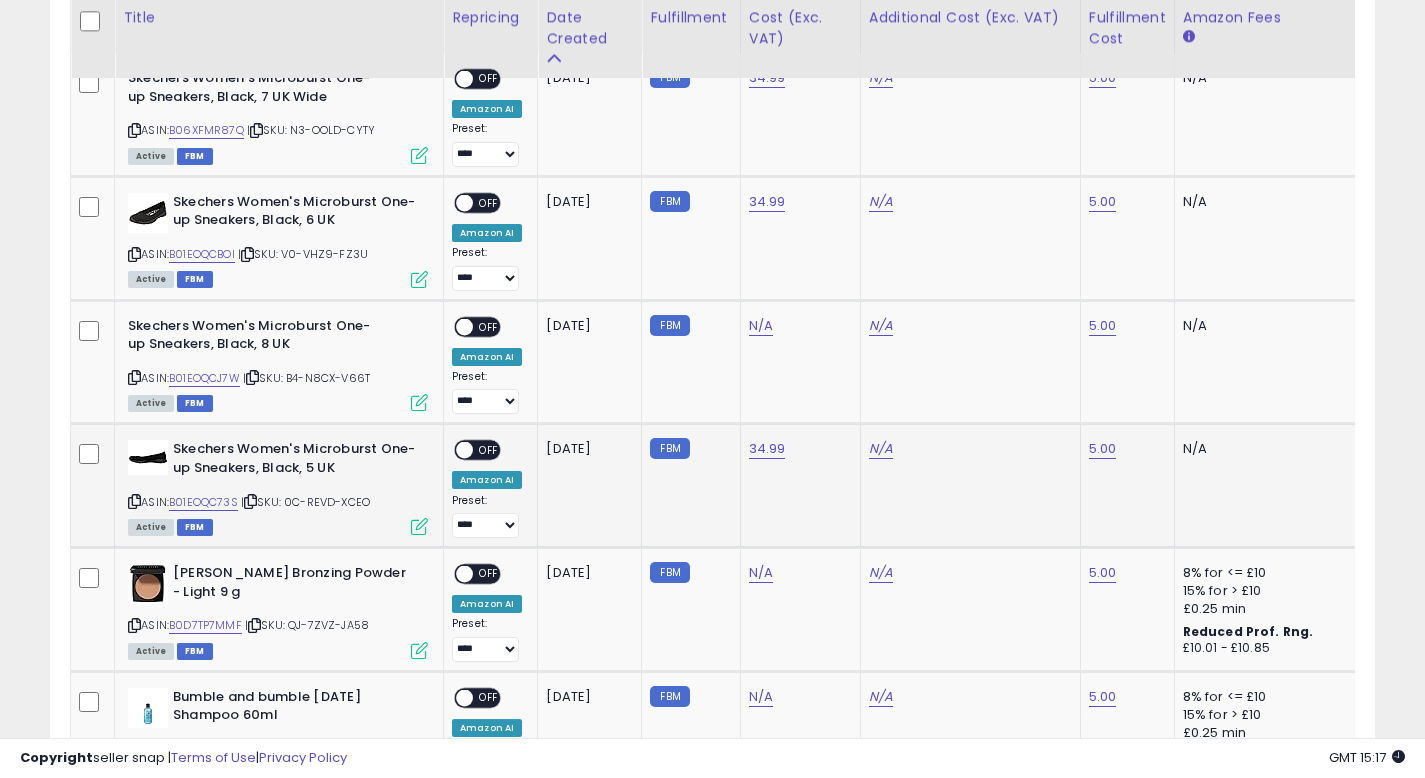 click on "OFF" at bounding box center [489, 450] 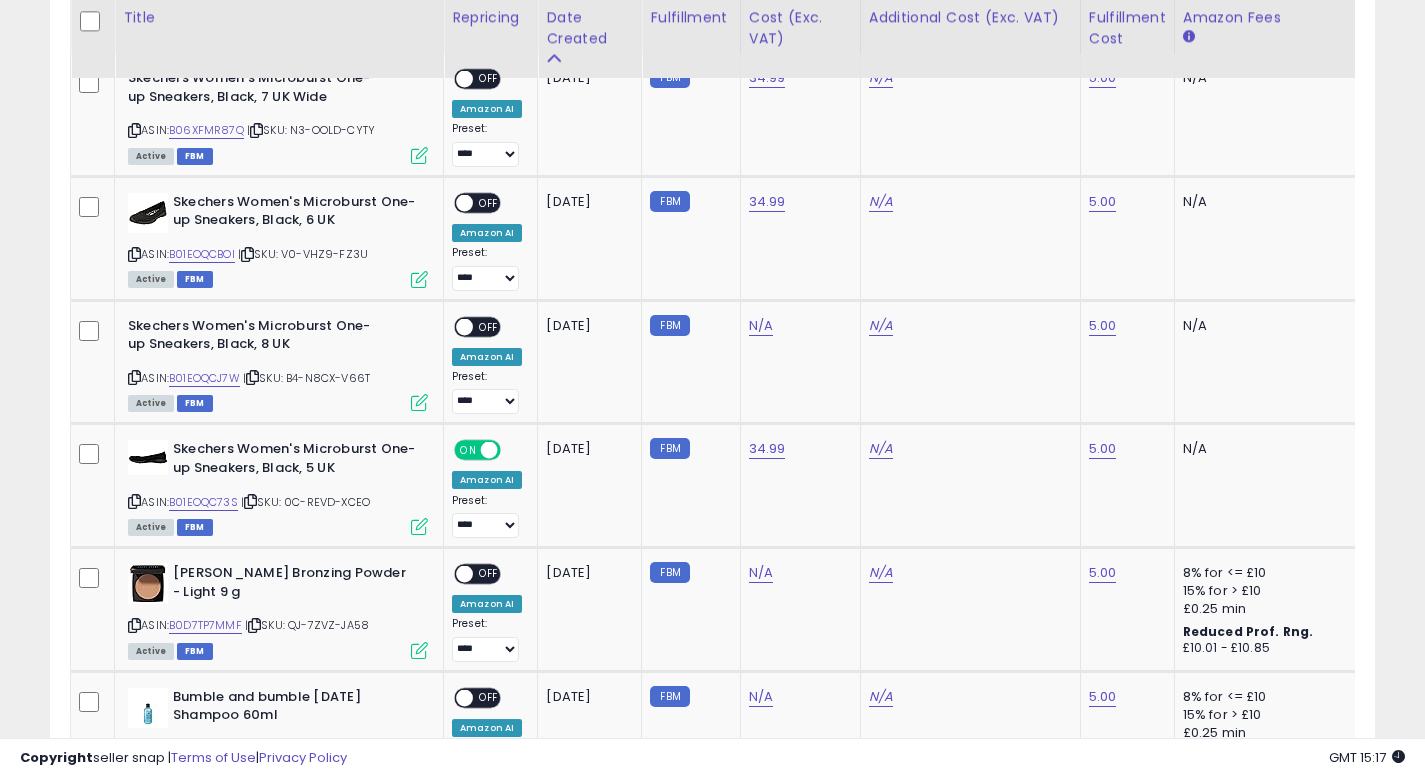 scroll, scrollTop: 0, scrollLeft: 259, axis: horizontal 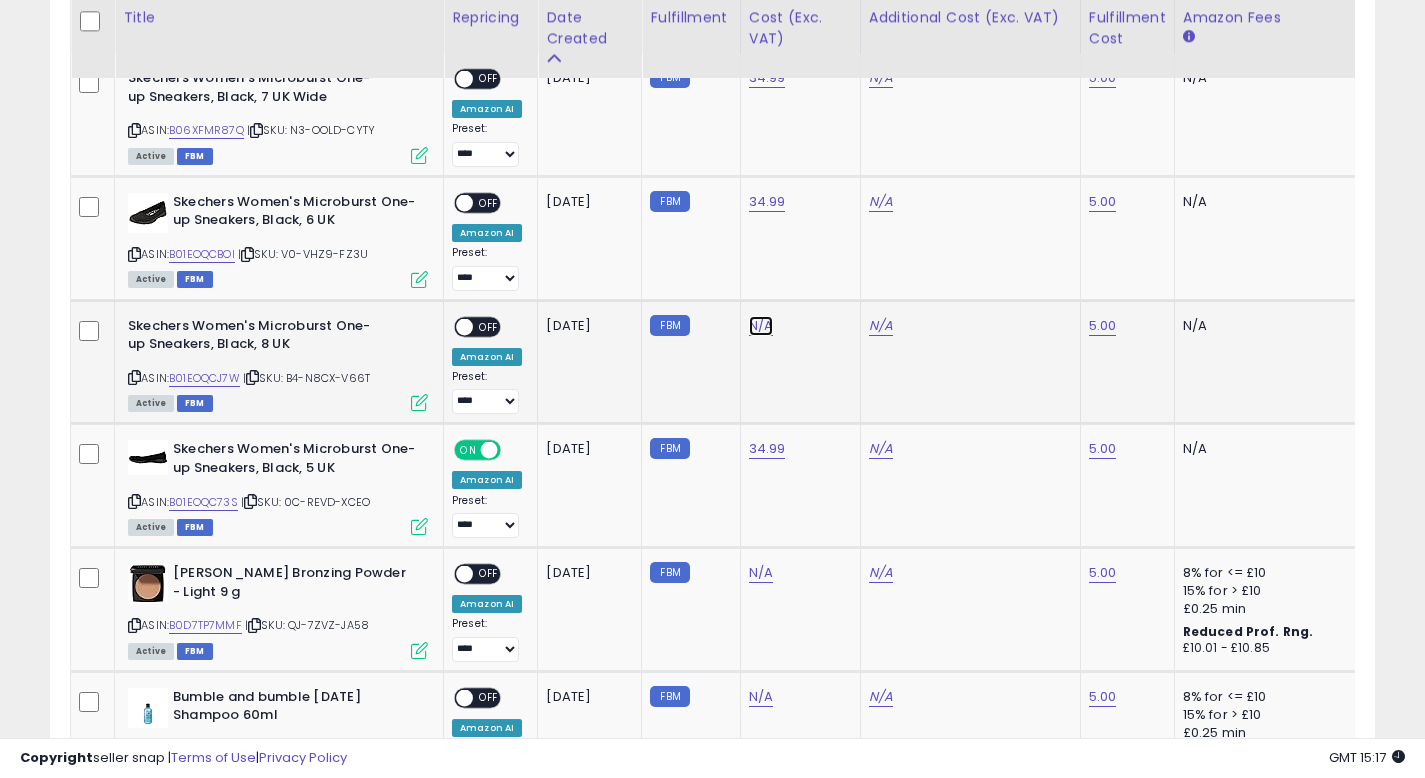 click on "N/A" at bounding box center (761, 326) 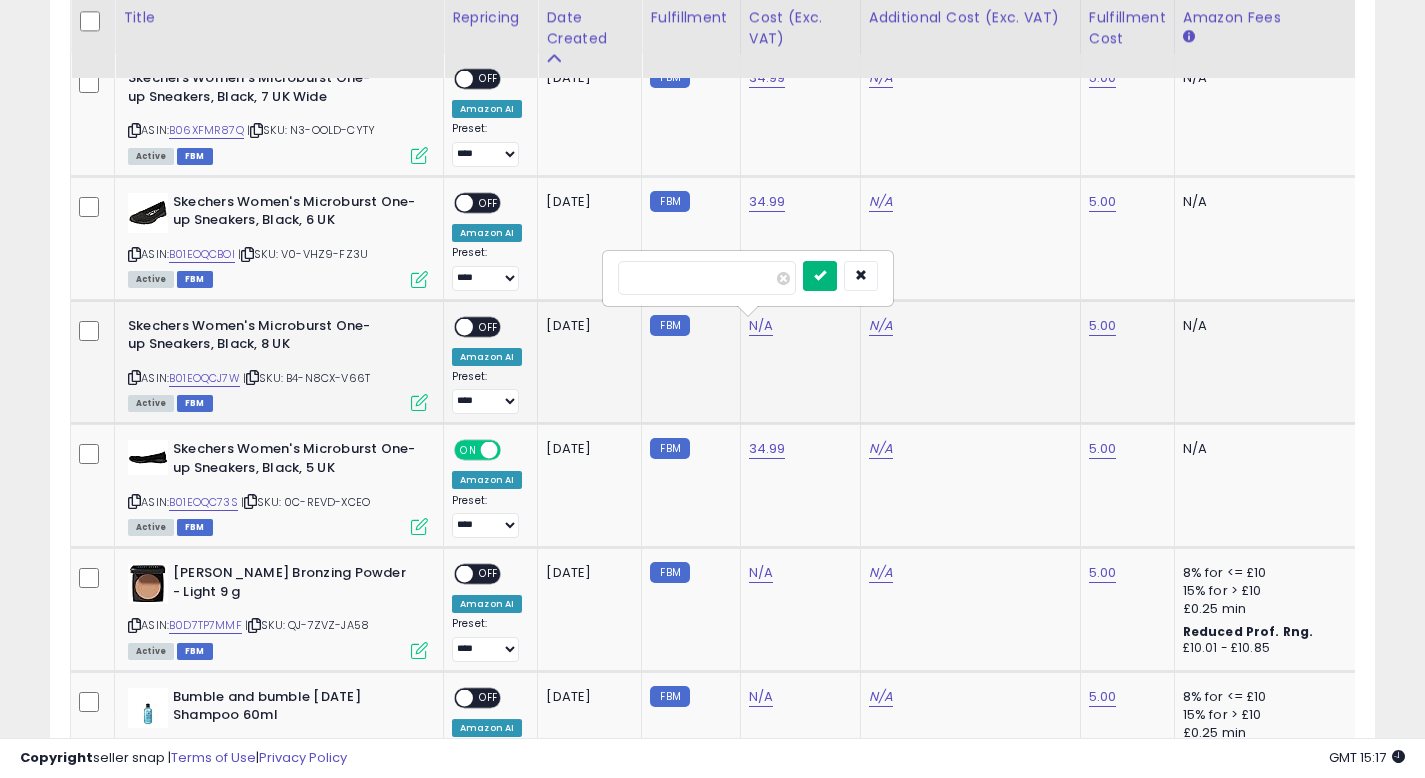 type on "*****" 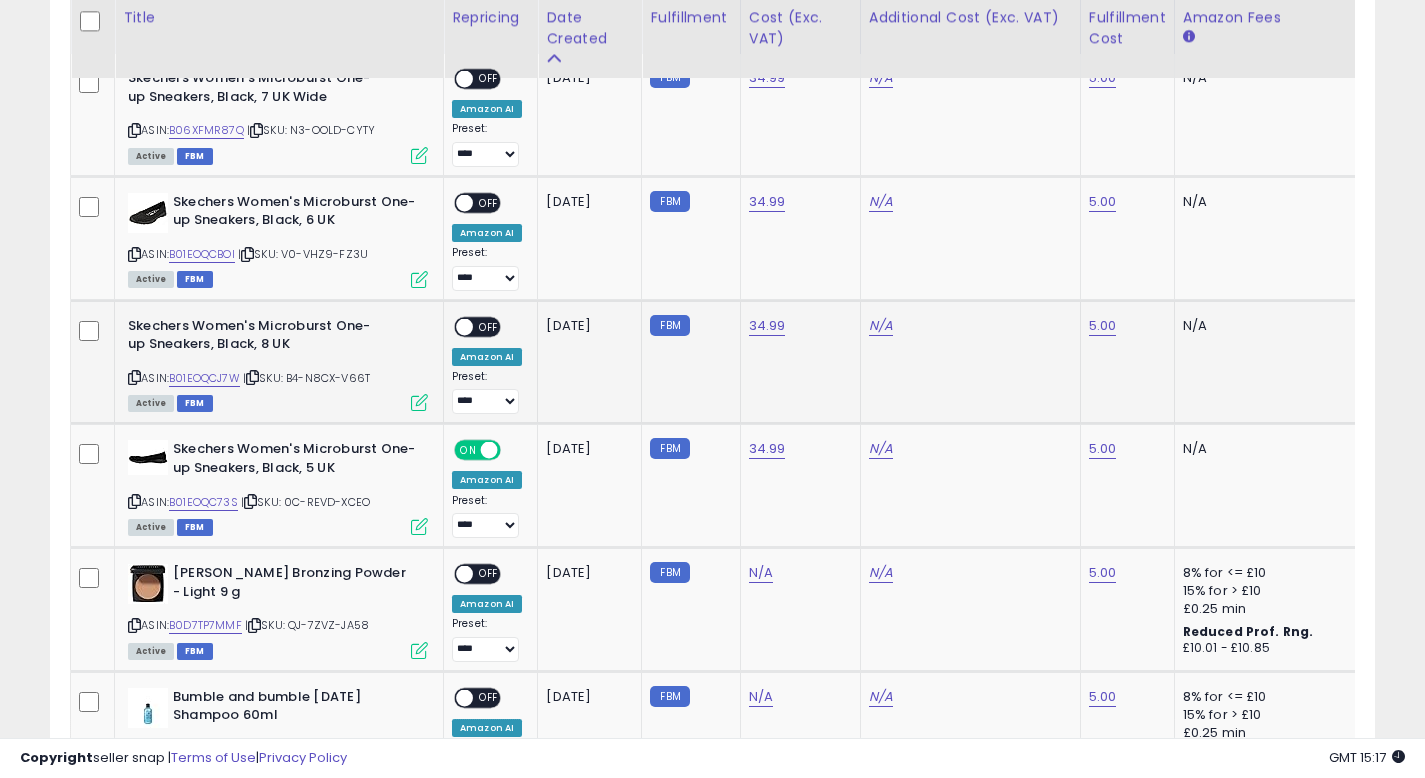 click on "OFF" at bounding box center [489, 326] 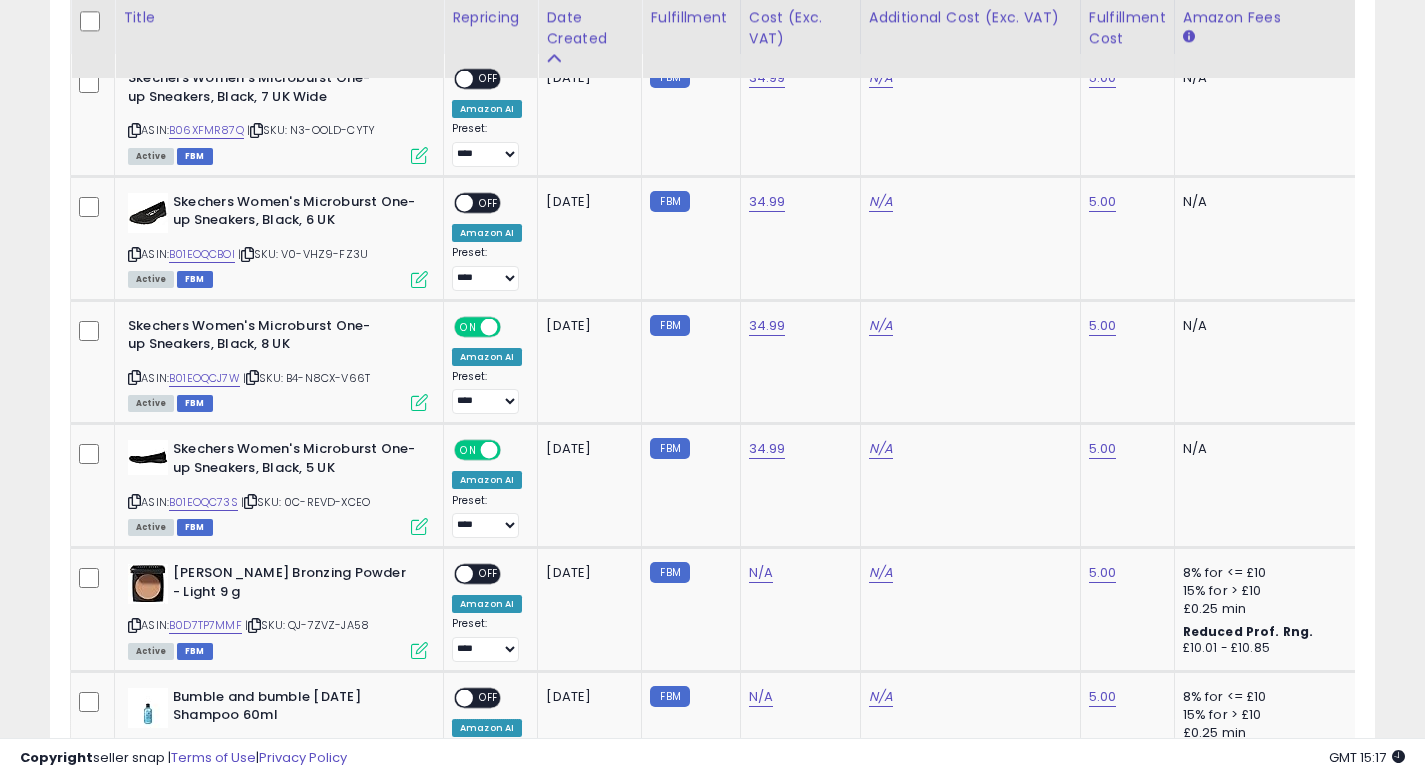 scroll, scrollTop: 0, scrollLeft: 205, axis: horizontal 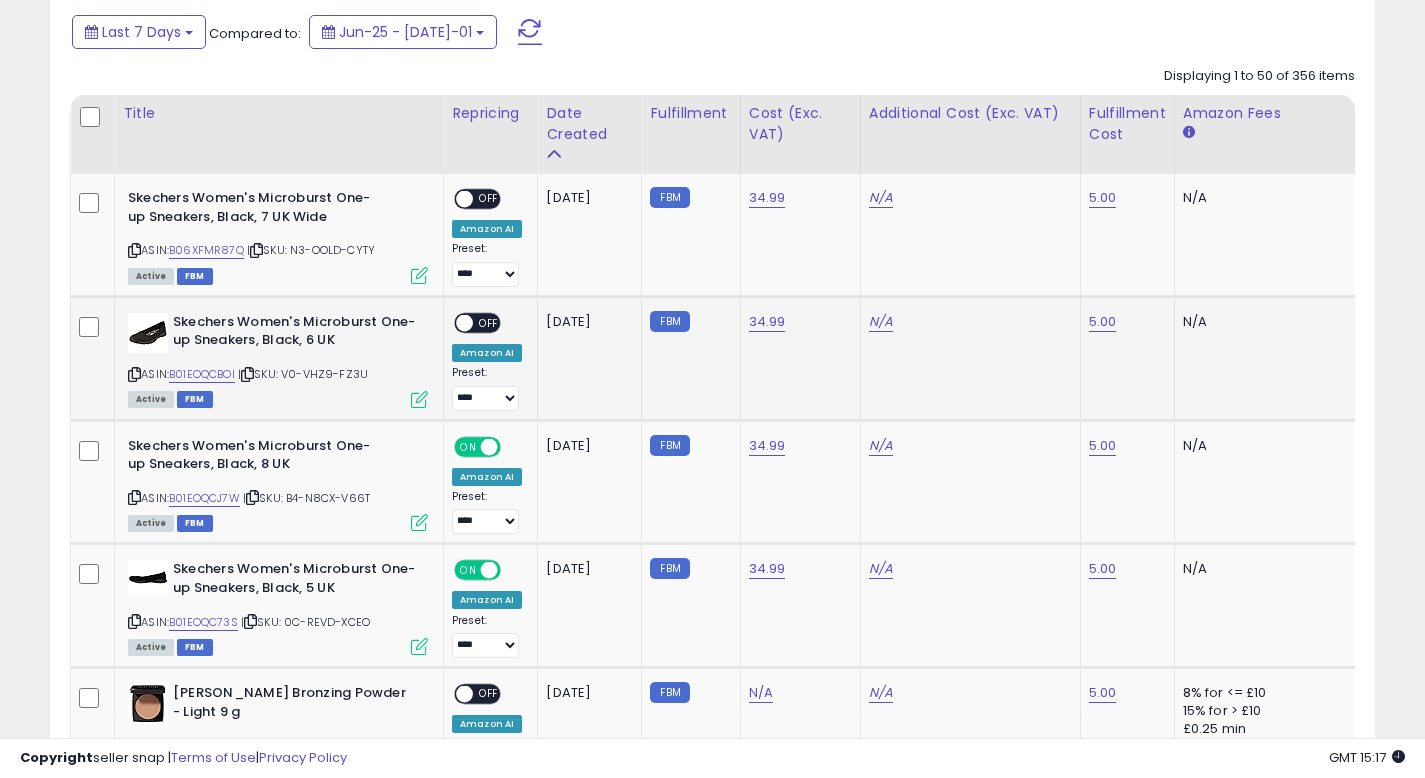 click on "OFF" at bounding box center [489, 322] 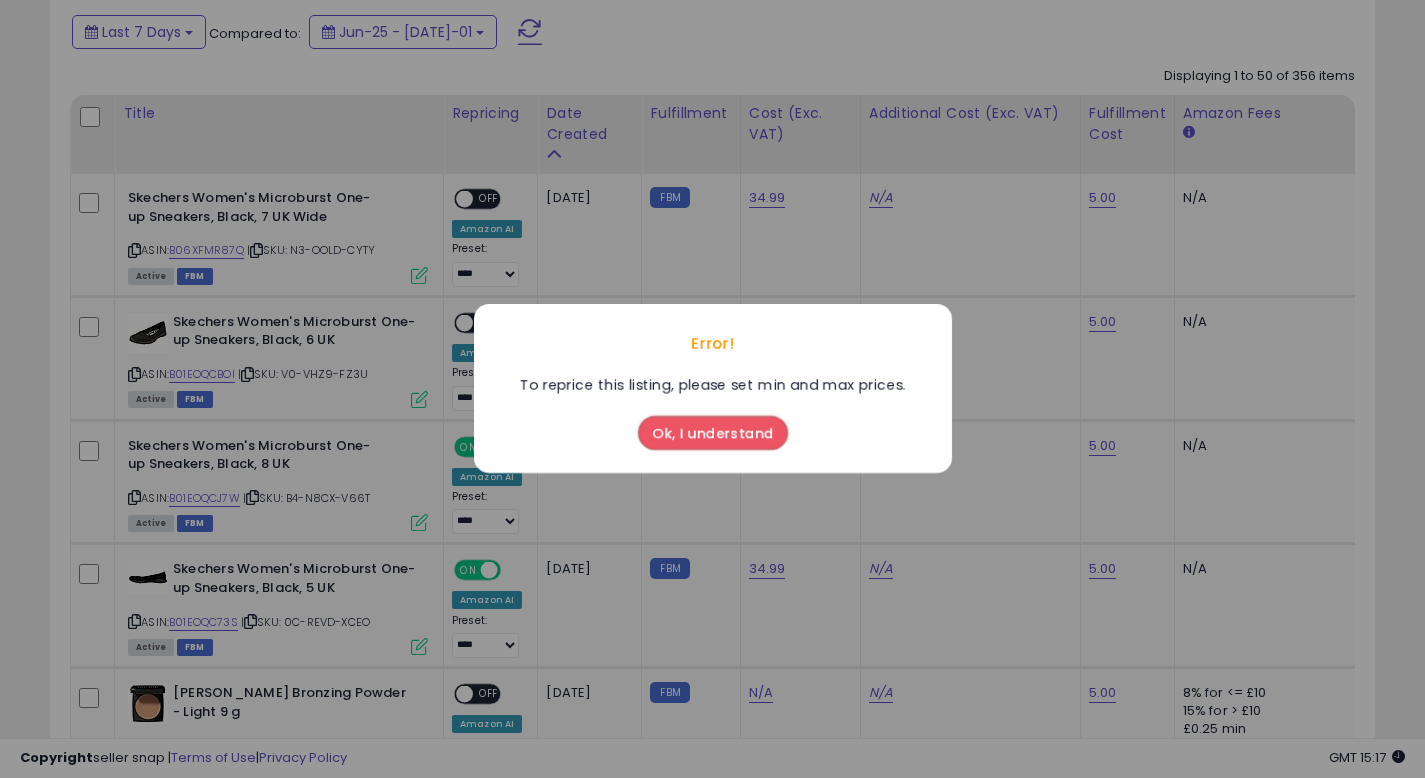 click on "Ok, I understand" at bounding box center (713, 434) 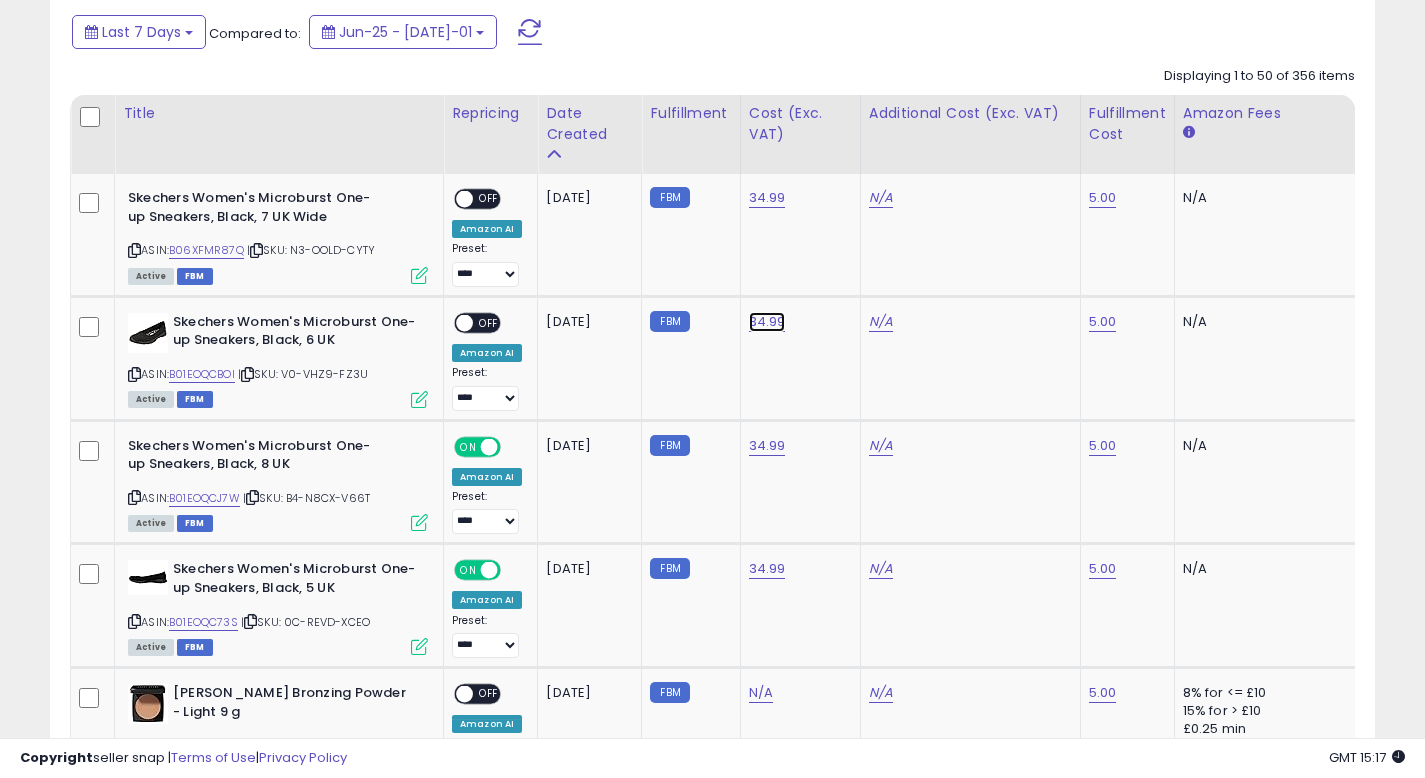 click on "34.99" at bounding box center (767, 198) 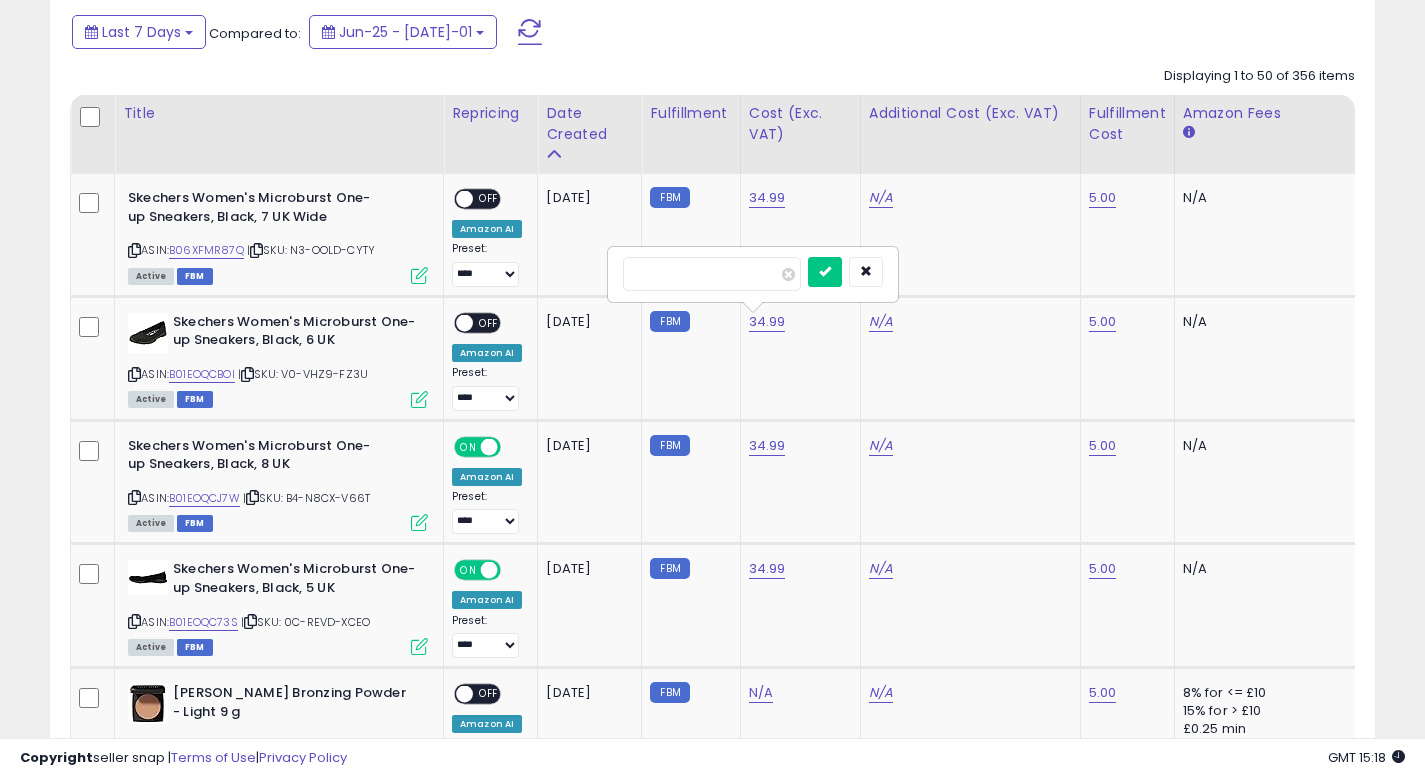 type on "*" 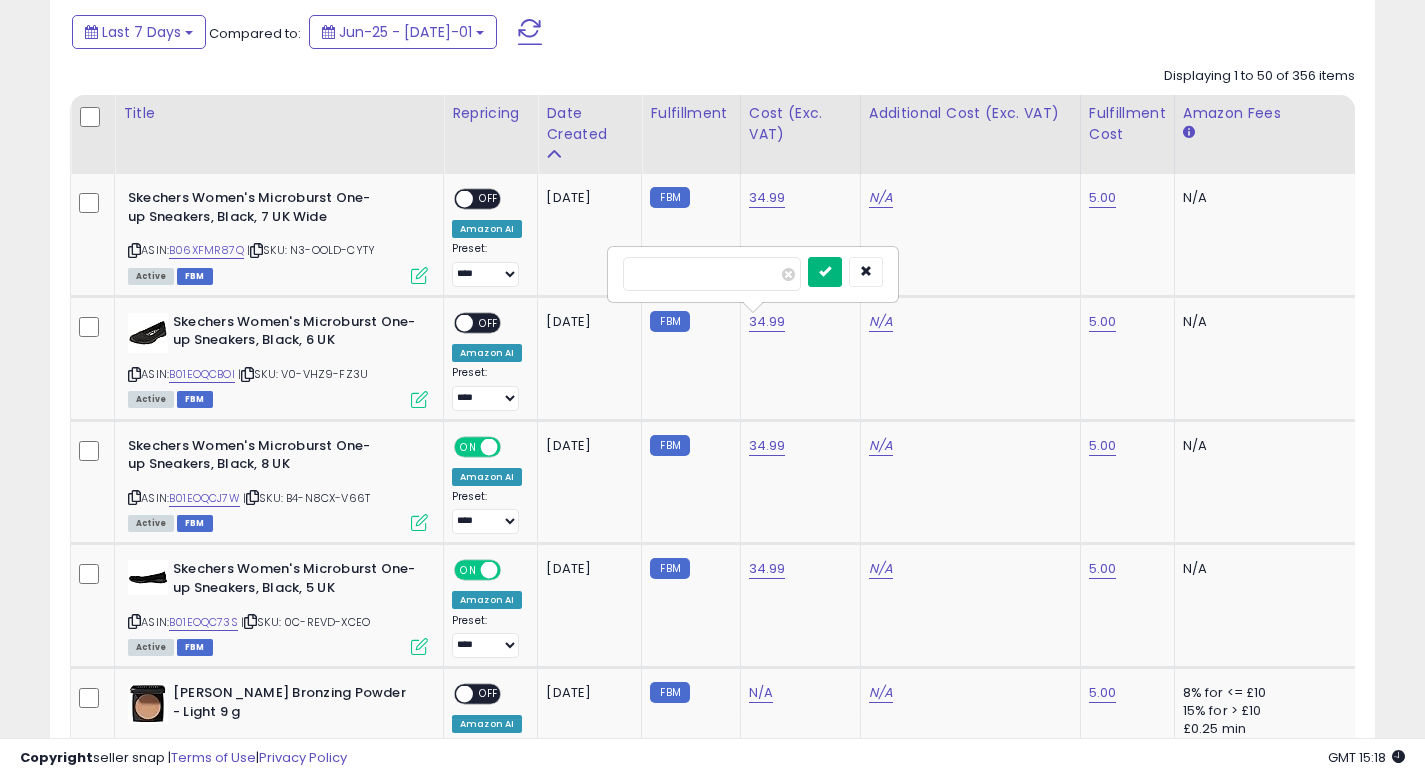 type on "**" 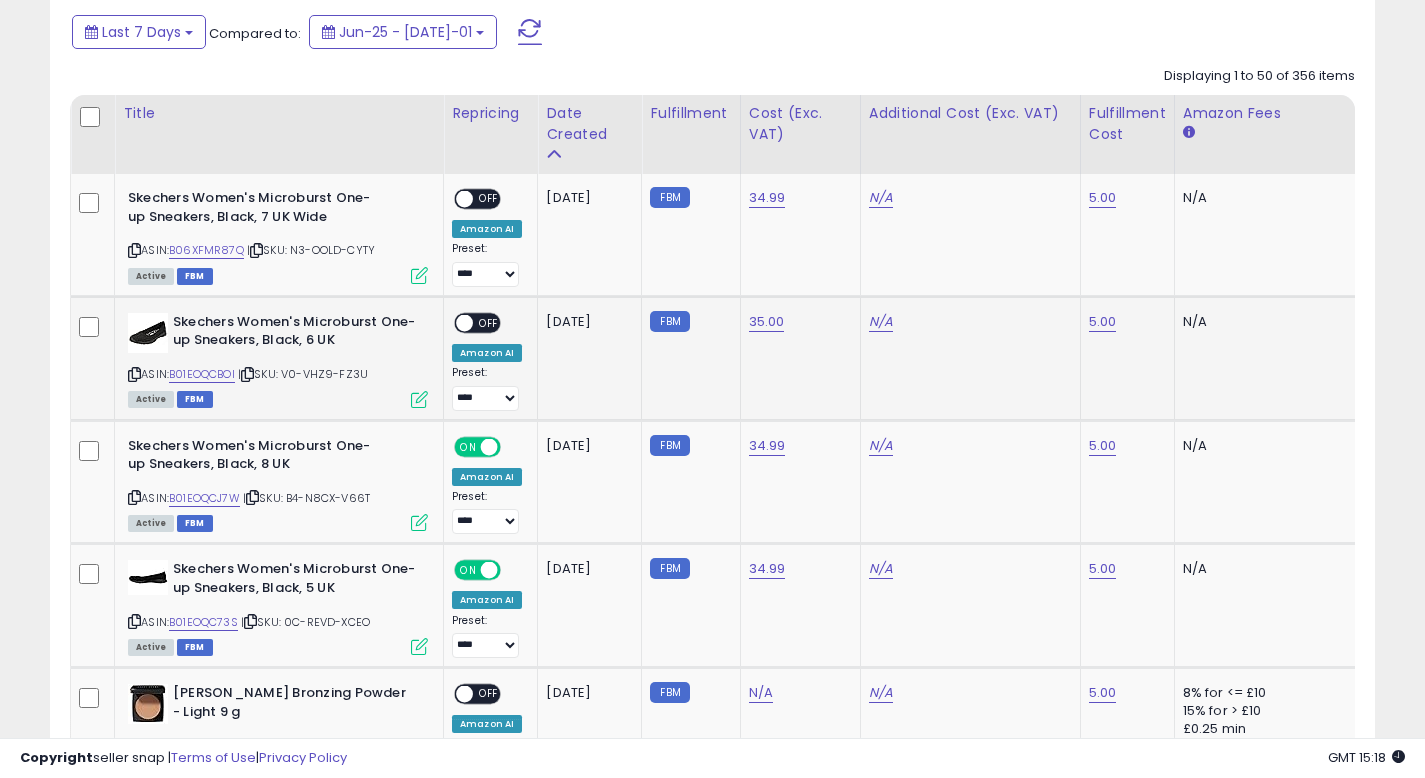 click on "OFF" at bounding box center (489, 322) 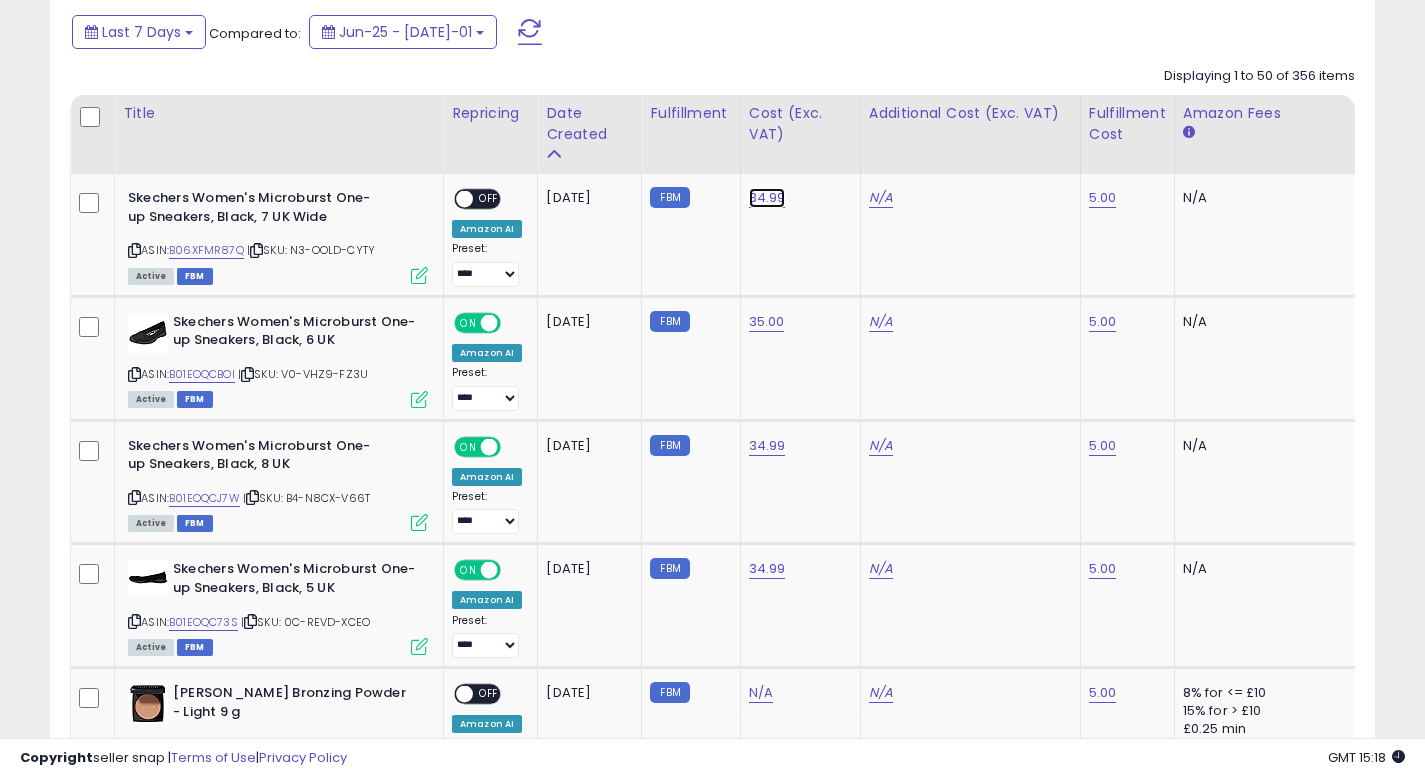click on "34.99" at bounding box center [767, 198] 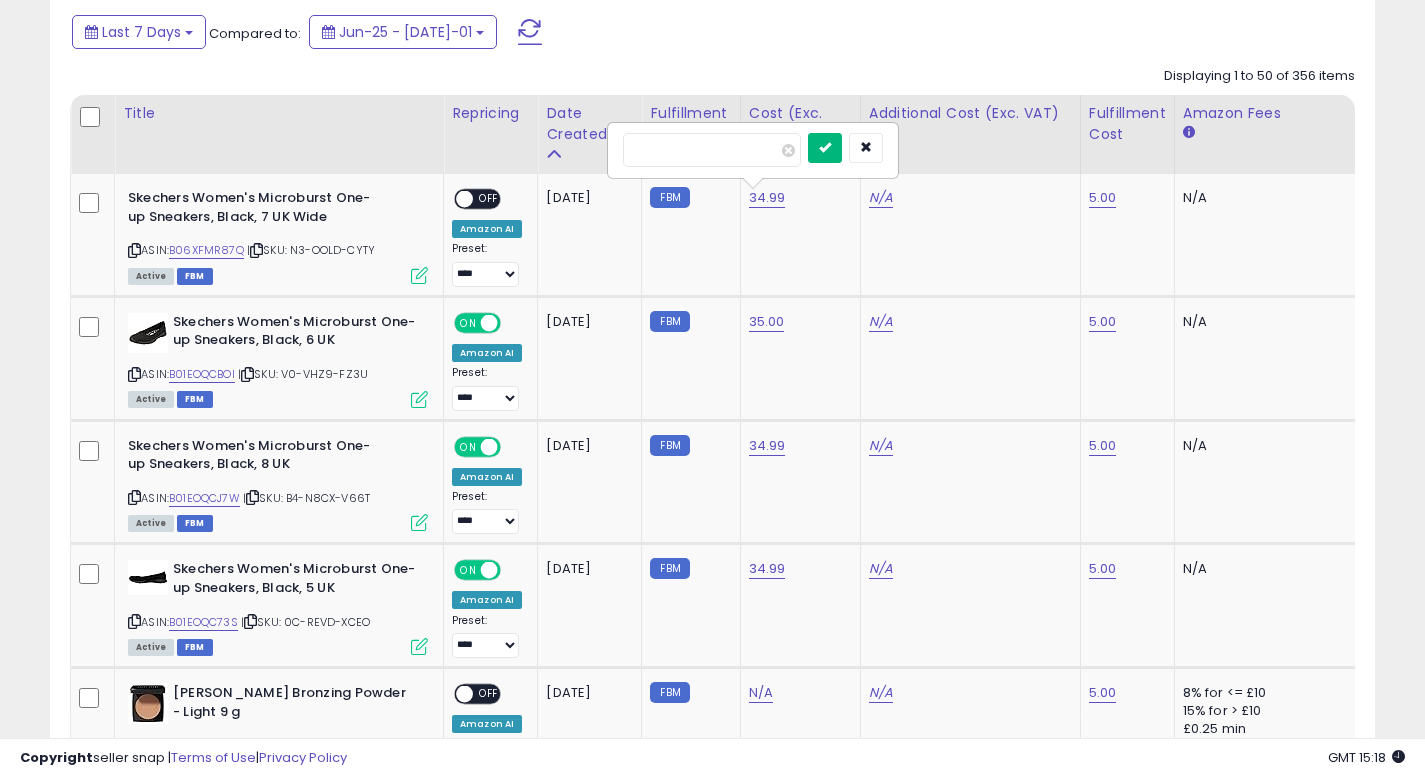 type on "**" 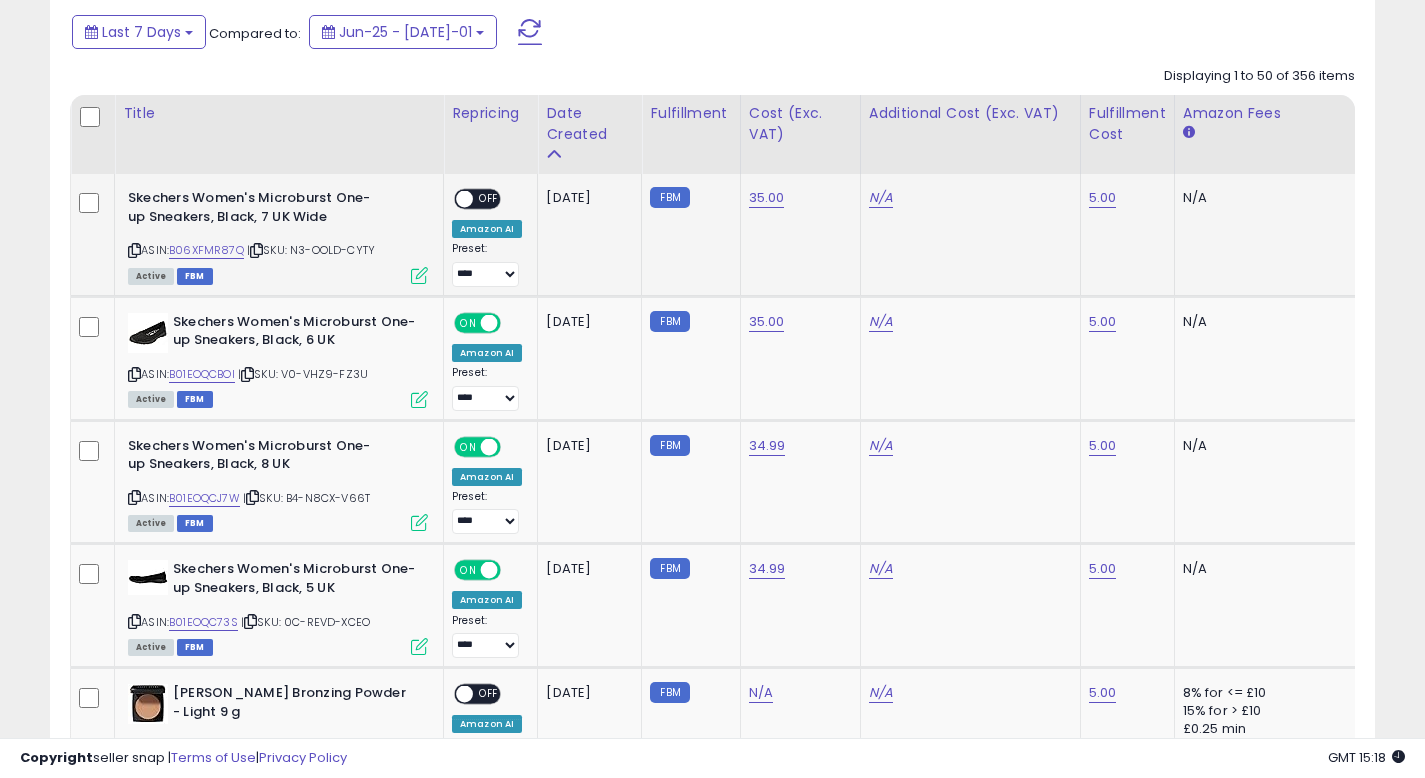 click on "ON   OFF" at bounding box center (477, 199) 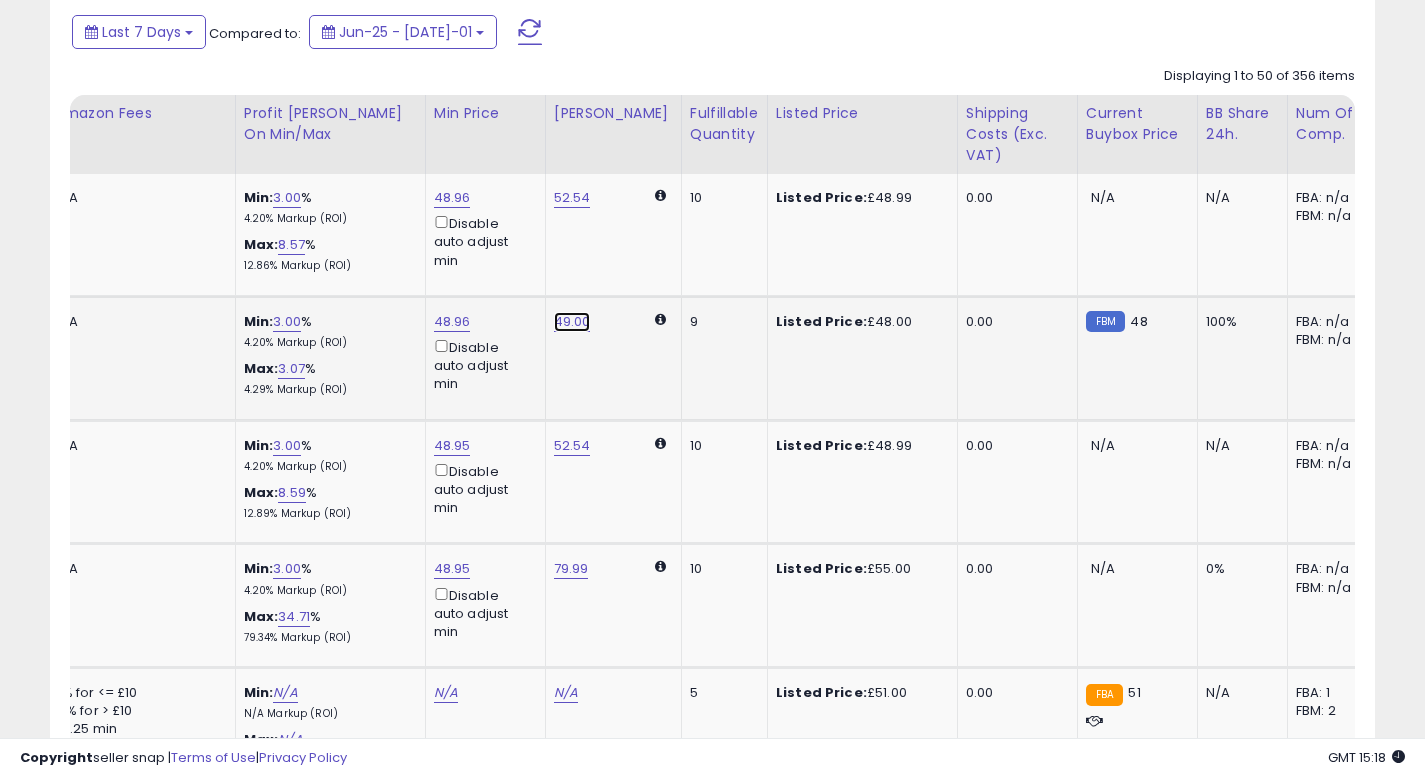 click on "49.00" at bounding box center (572, 198) 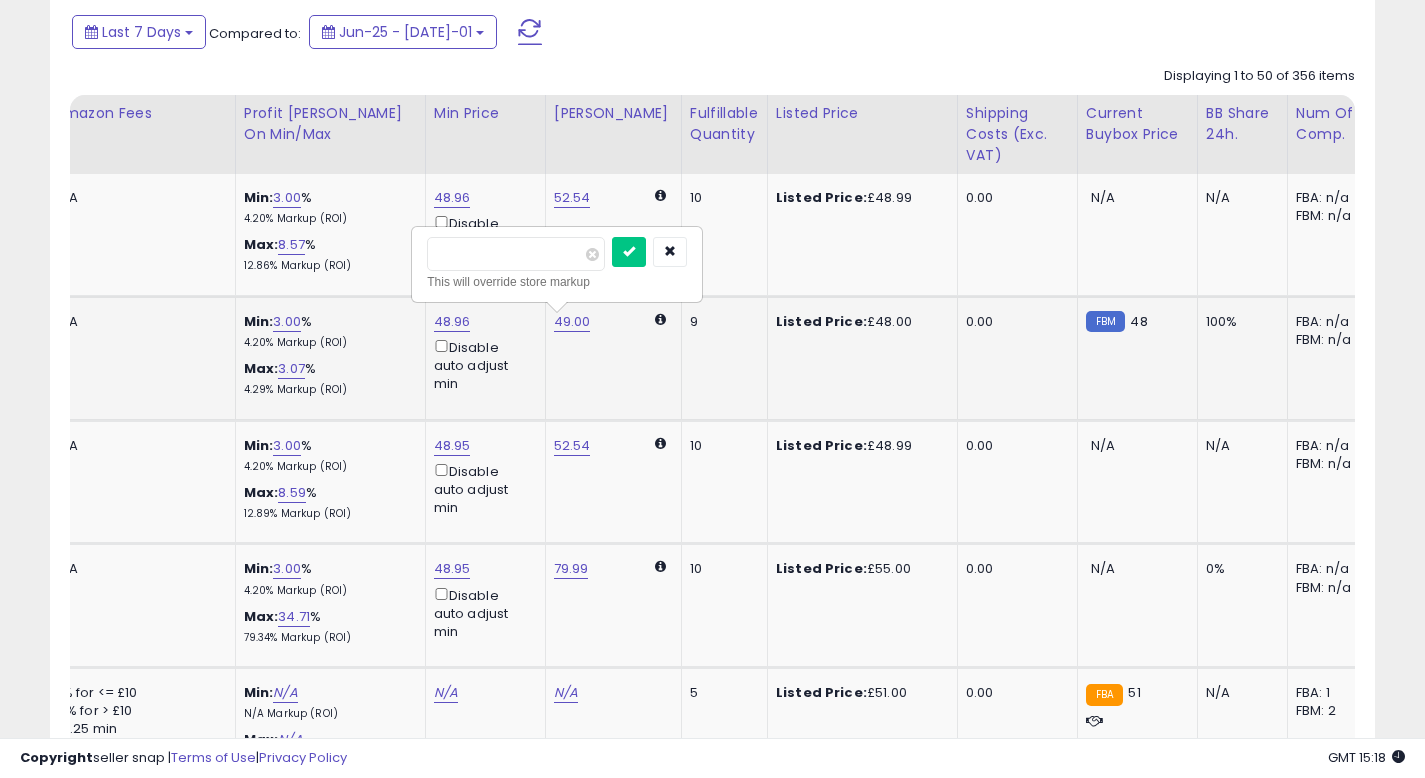 click on "*****" at bounding box center (516, 254) 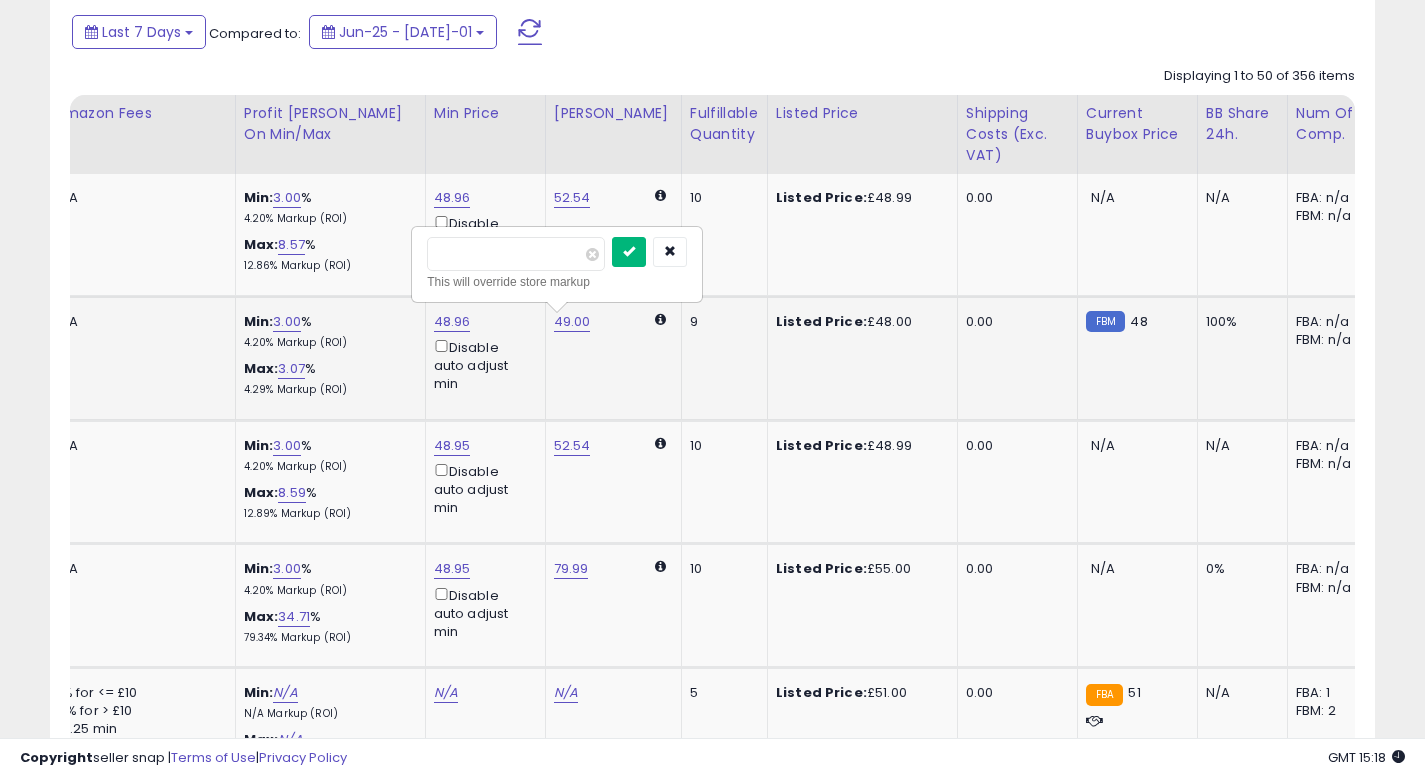 type on "**" 